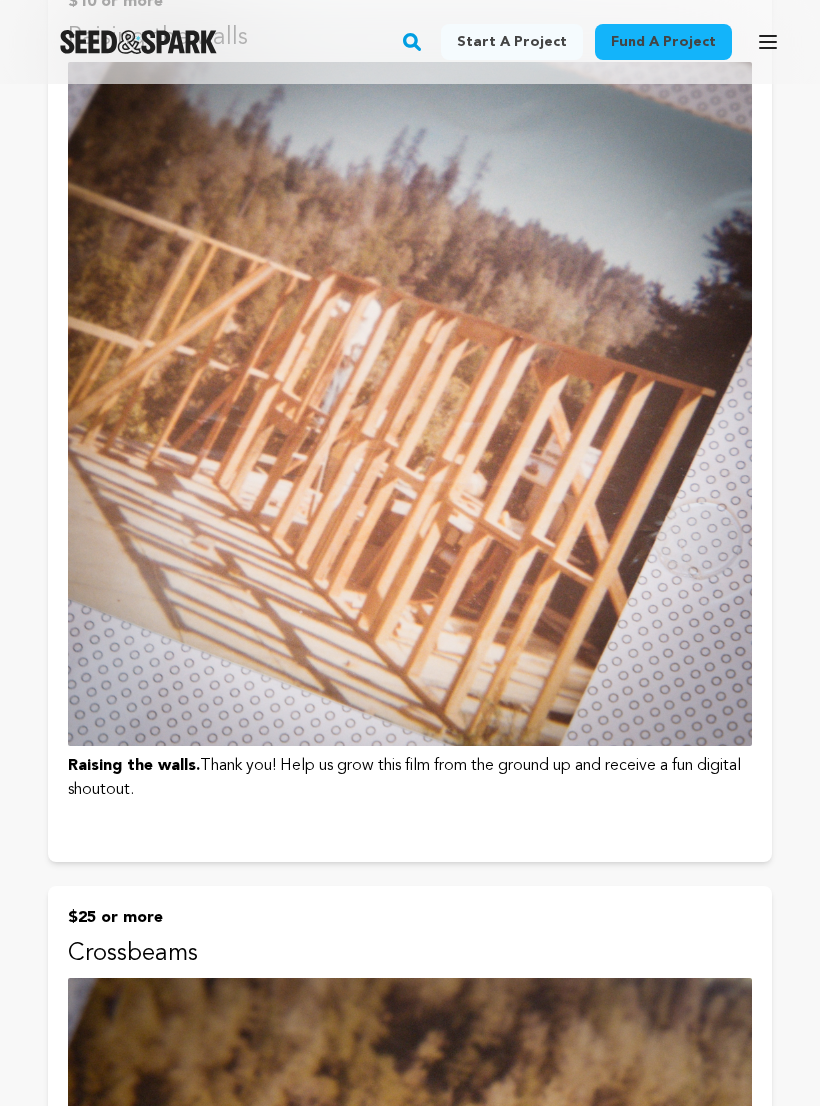 scroll, scrollTop: 494, scrollLeft: 0, axis: vertical 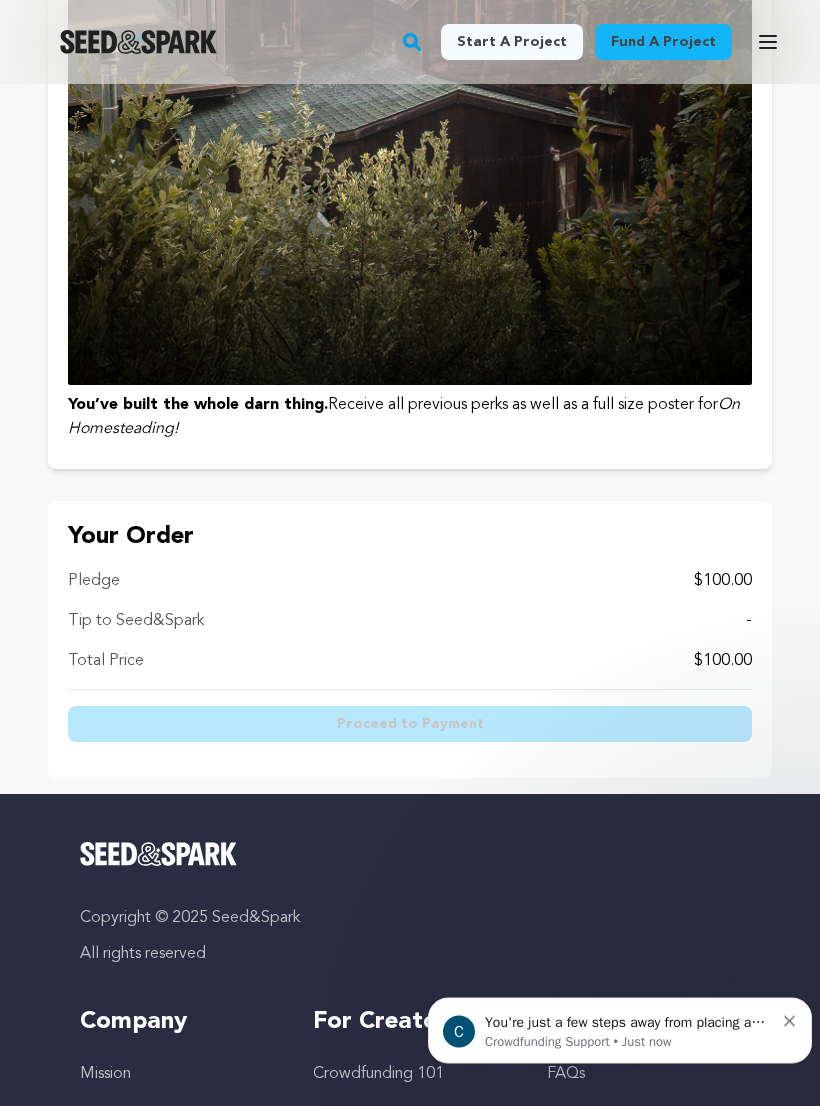 click 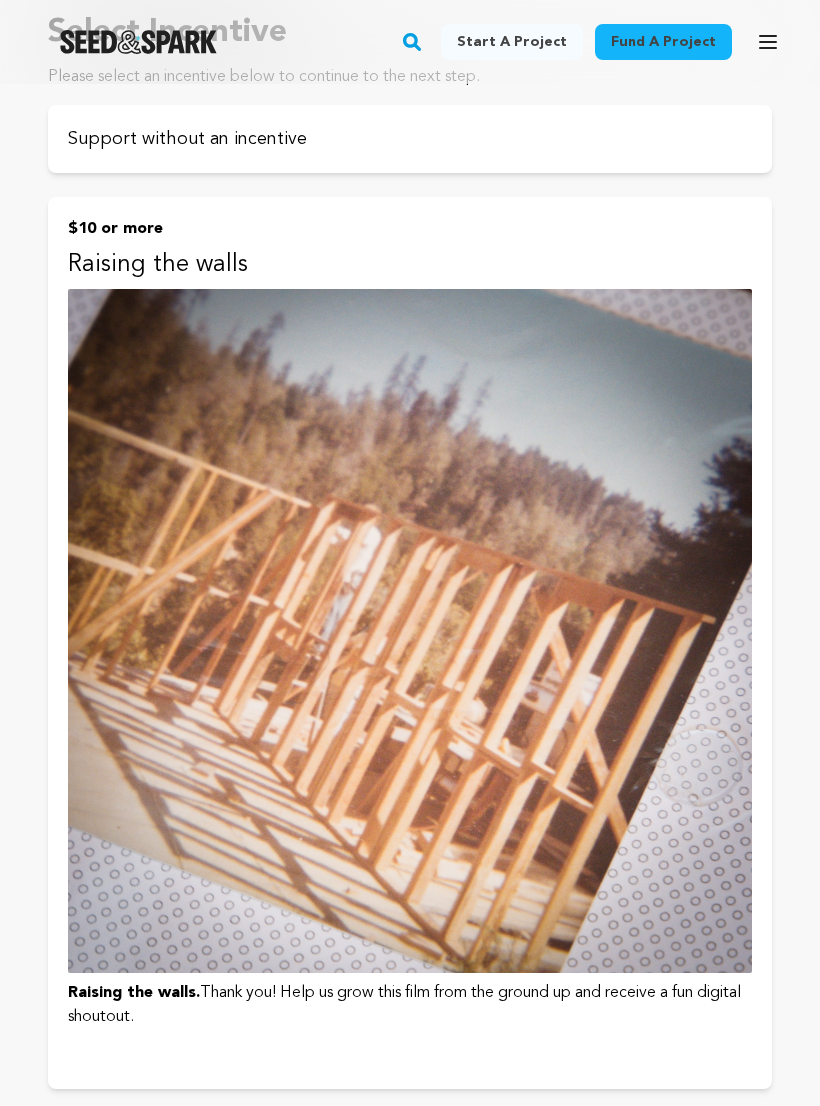 scroll, scrollTop: 0, scrollLeft: 0, axis: both 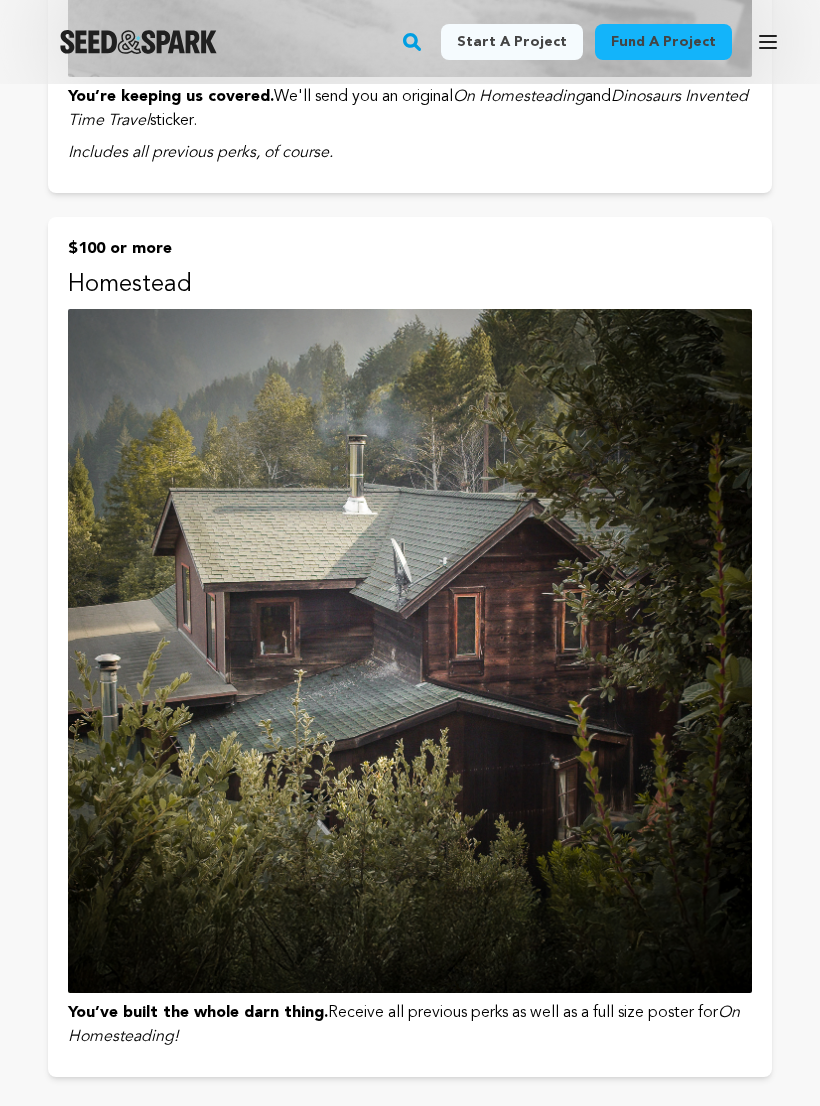click at bounding box center [410, 651] 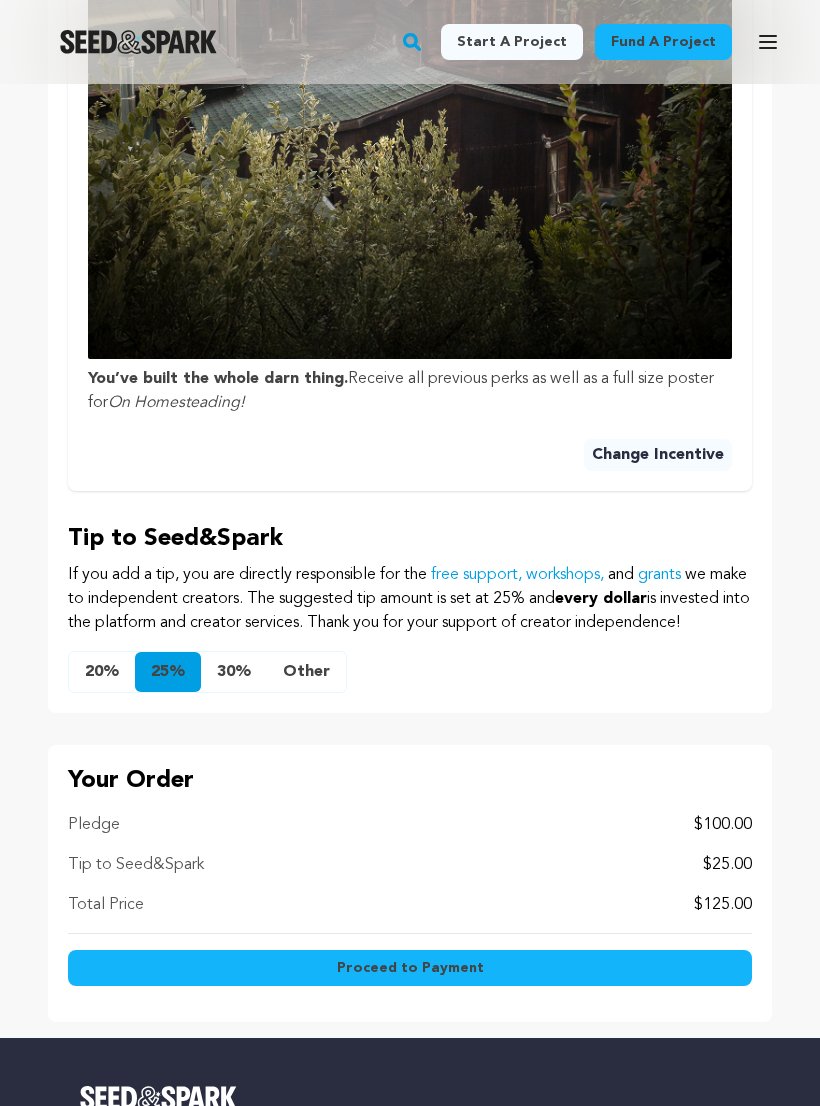 scroll, scrollTop: 1345, scrollLeft: 0, axis: vertical 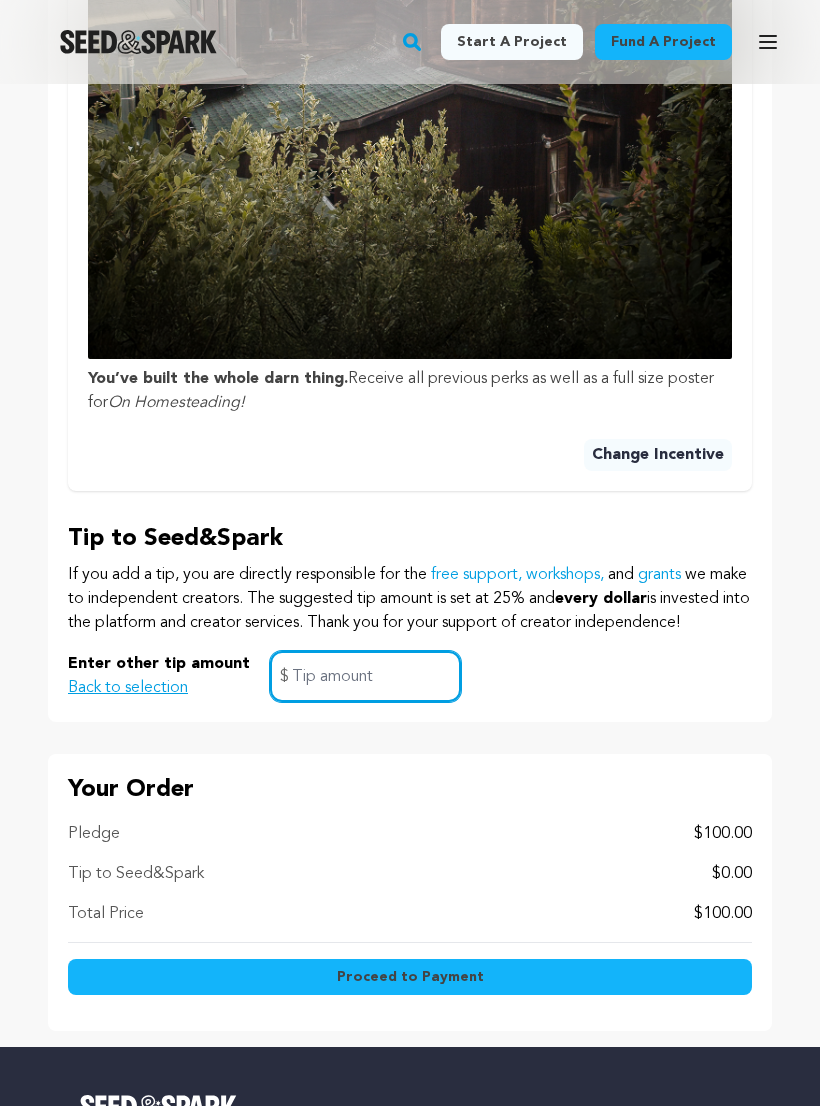 click at bounding box center [365, 676] 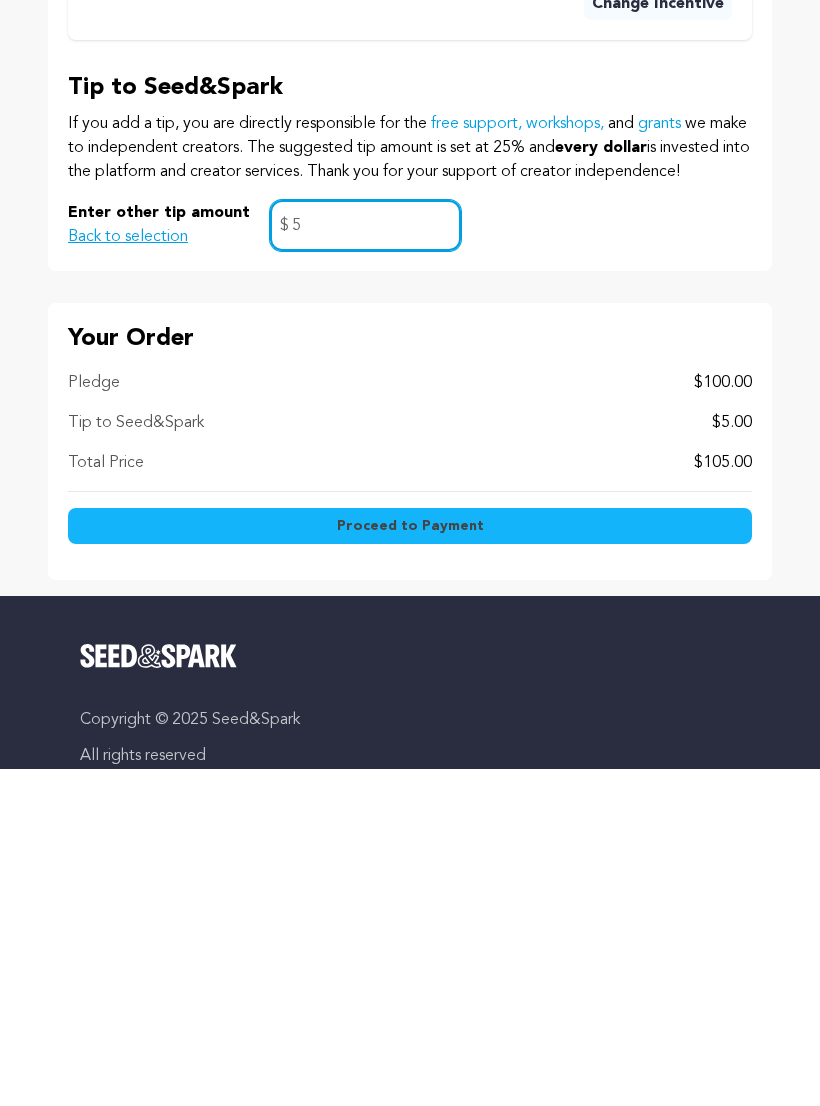 type on "5" 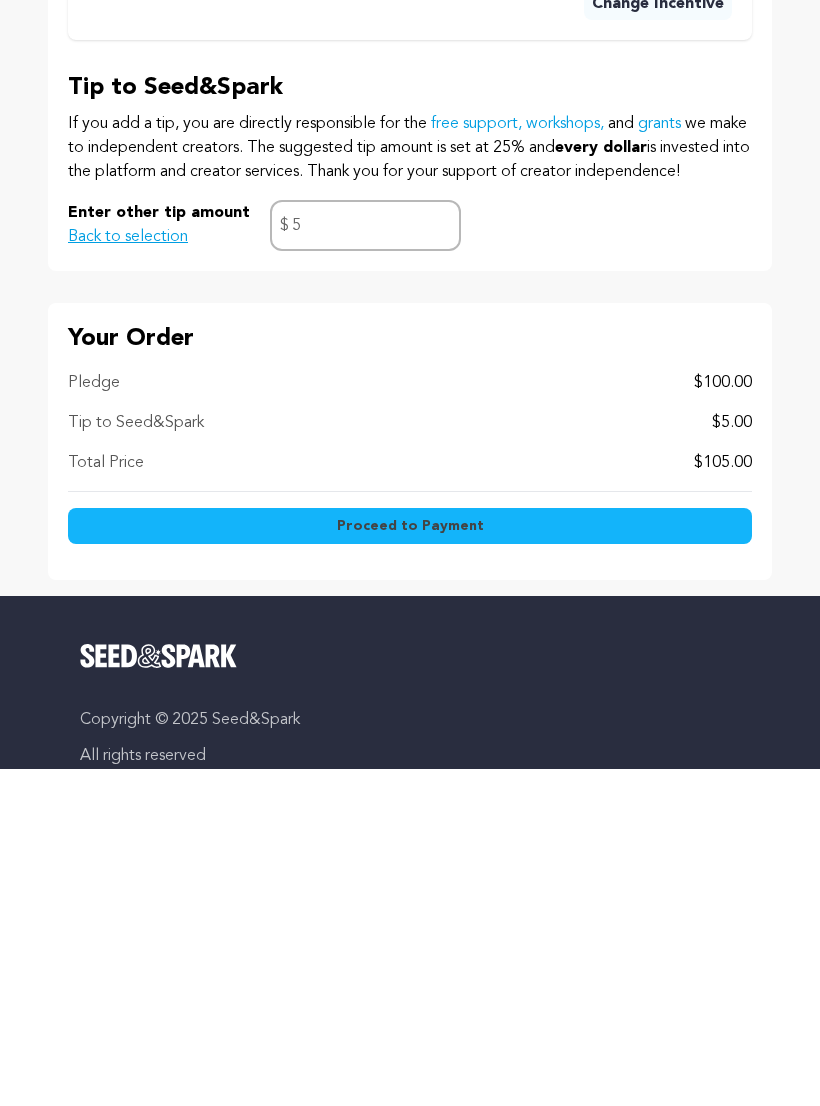 click on "Proceed to Payment" at bounding box center [410, 863] 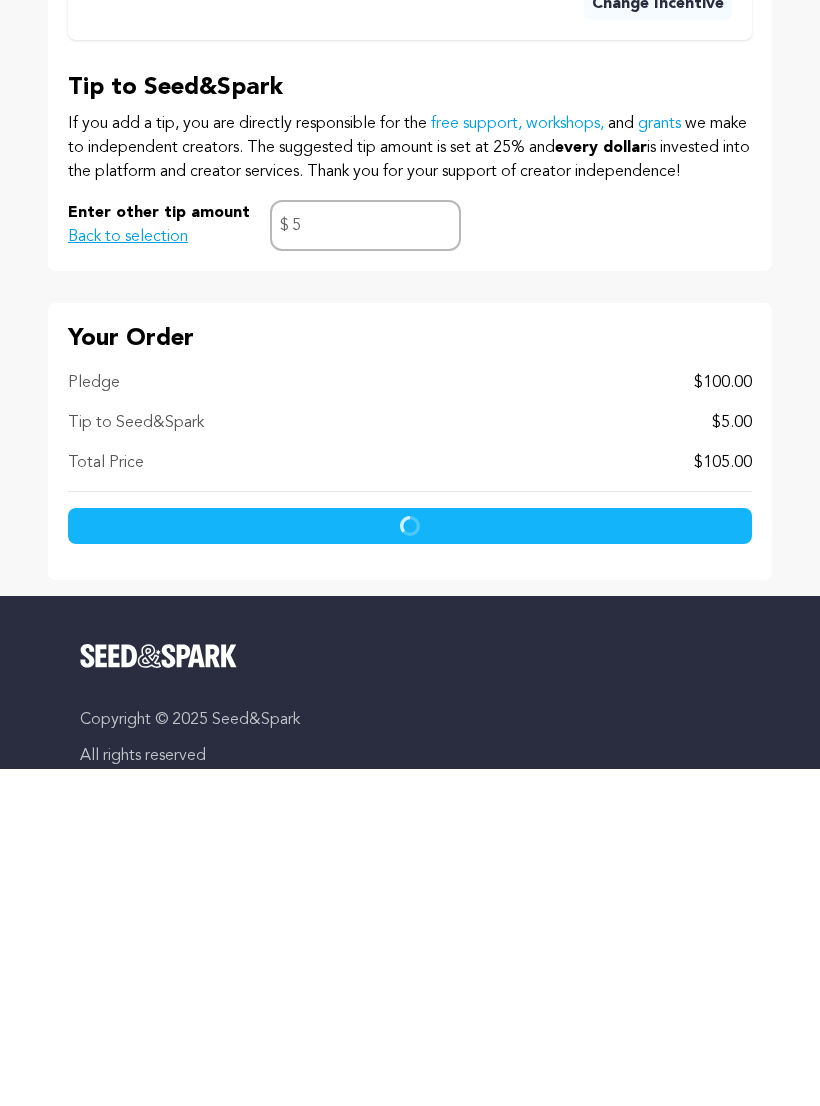 scroll, scrollTop: 1797, scrollLeft: 0, axis: vertical 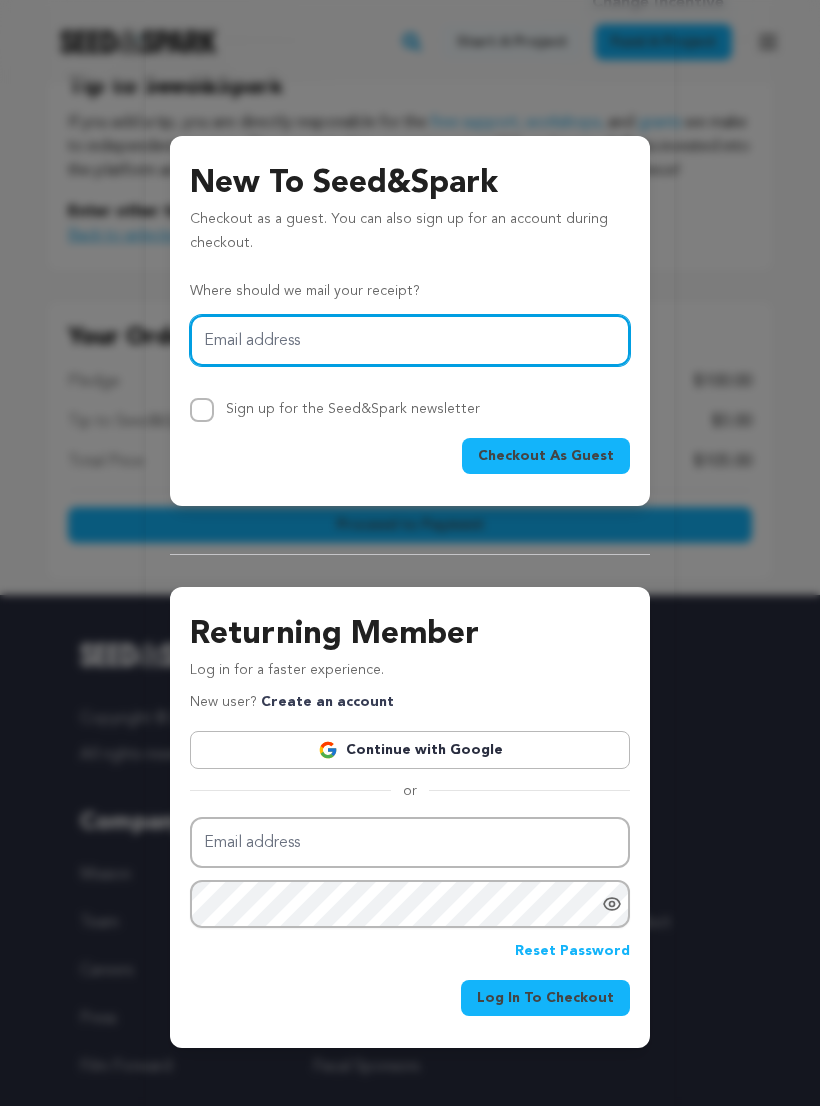 click on "Email address" at bounding box center [410, 340] 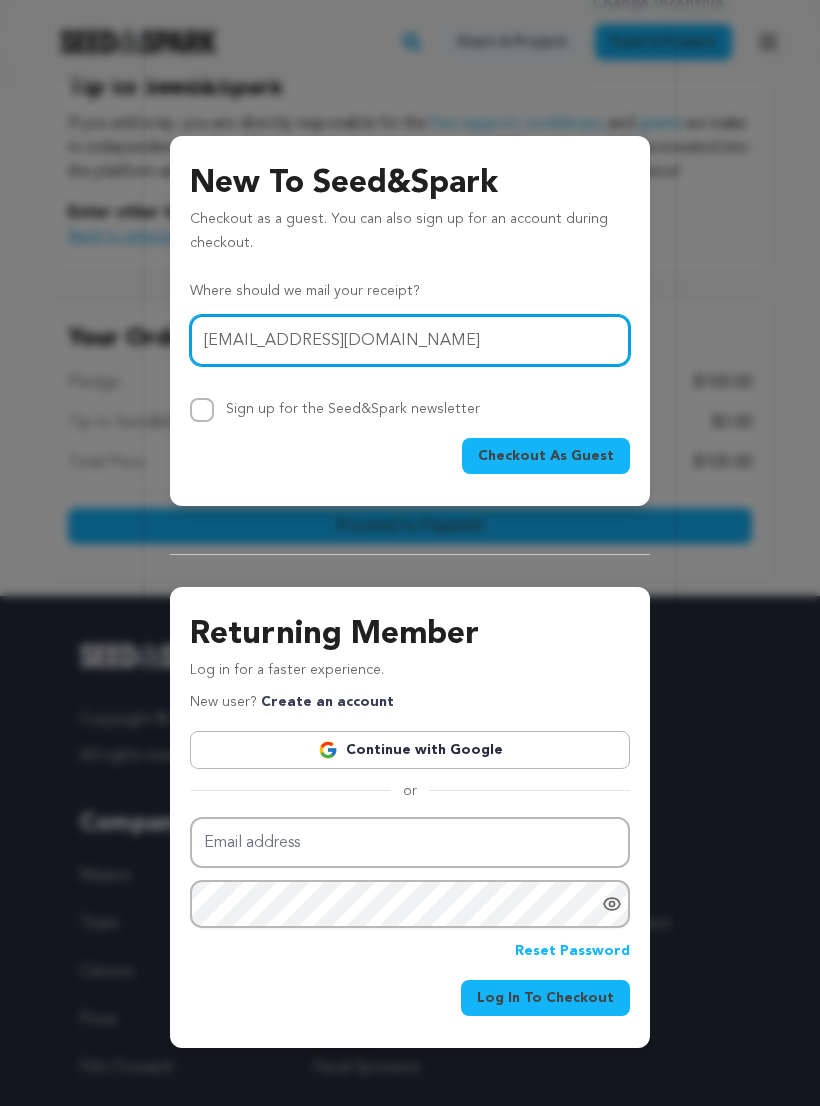type on "[EMAIL_ADDRESS][DOMAIN_NAME]" 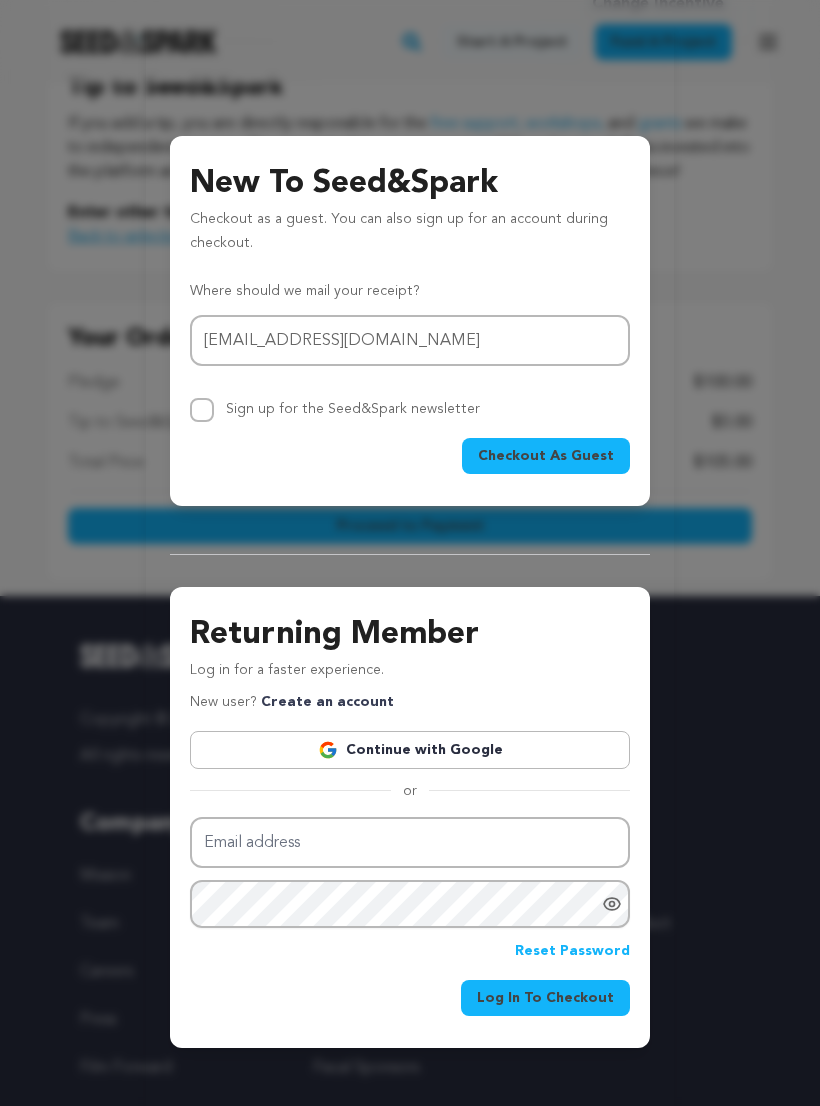 click on "Checkout As Guest" at bounding box center [546, 456] 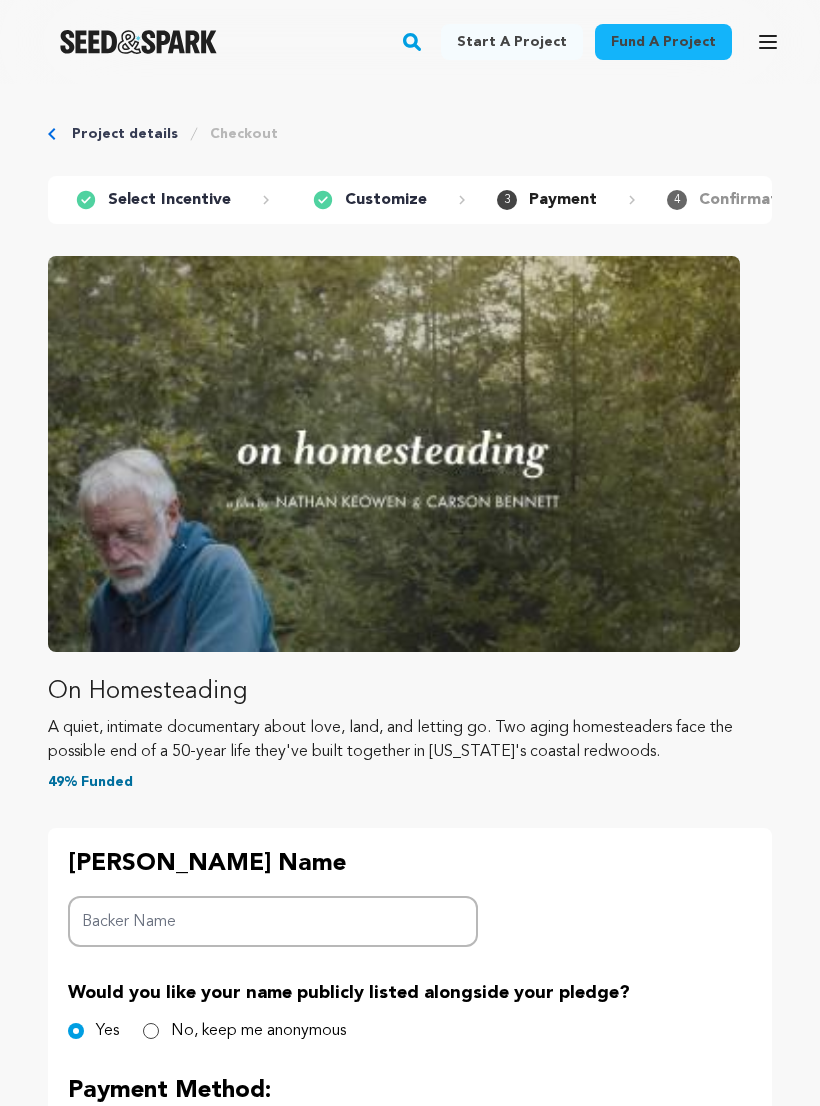 scroll, scrollTop: 0, scrollLeft: 0, axis: both 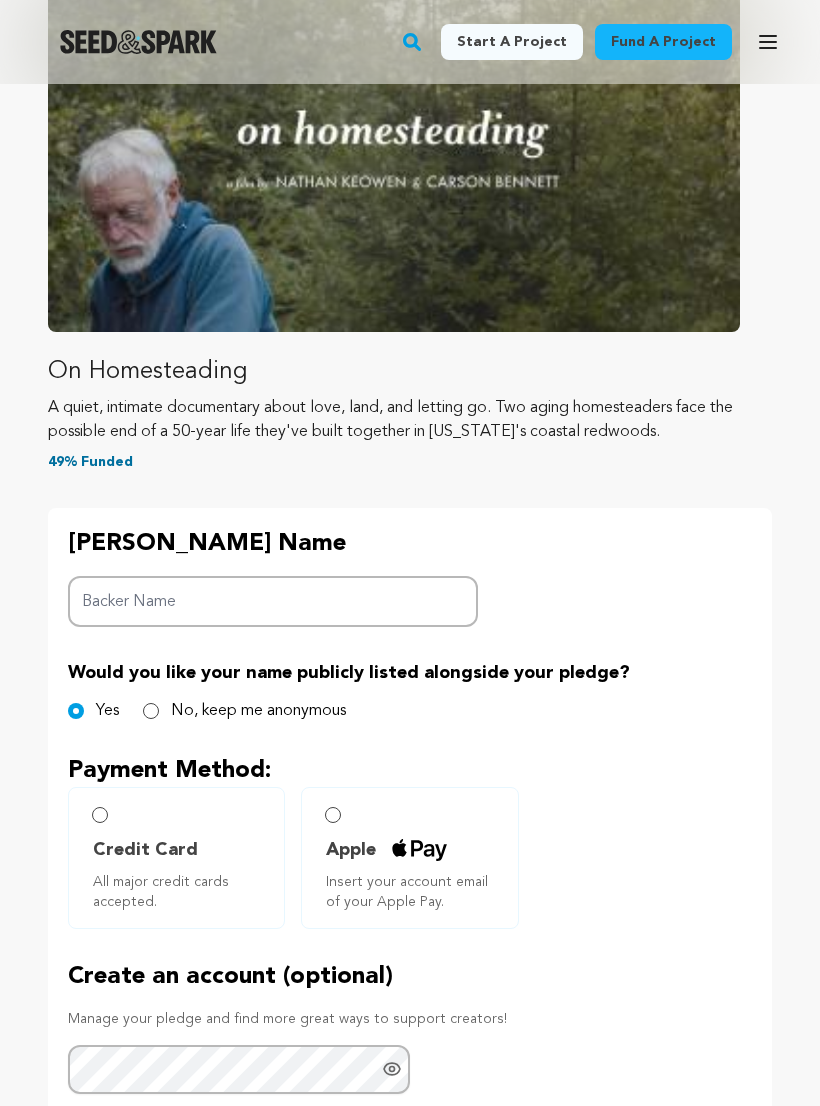 click on "Backer Name" at bounding box center (273, 602) 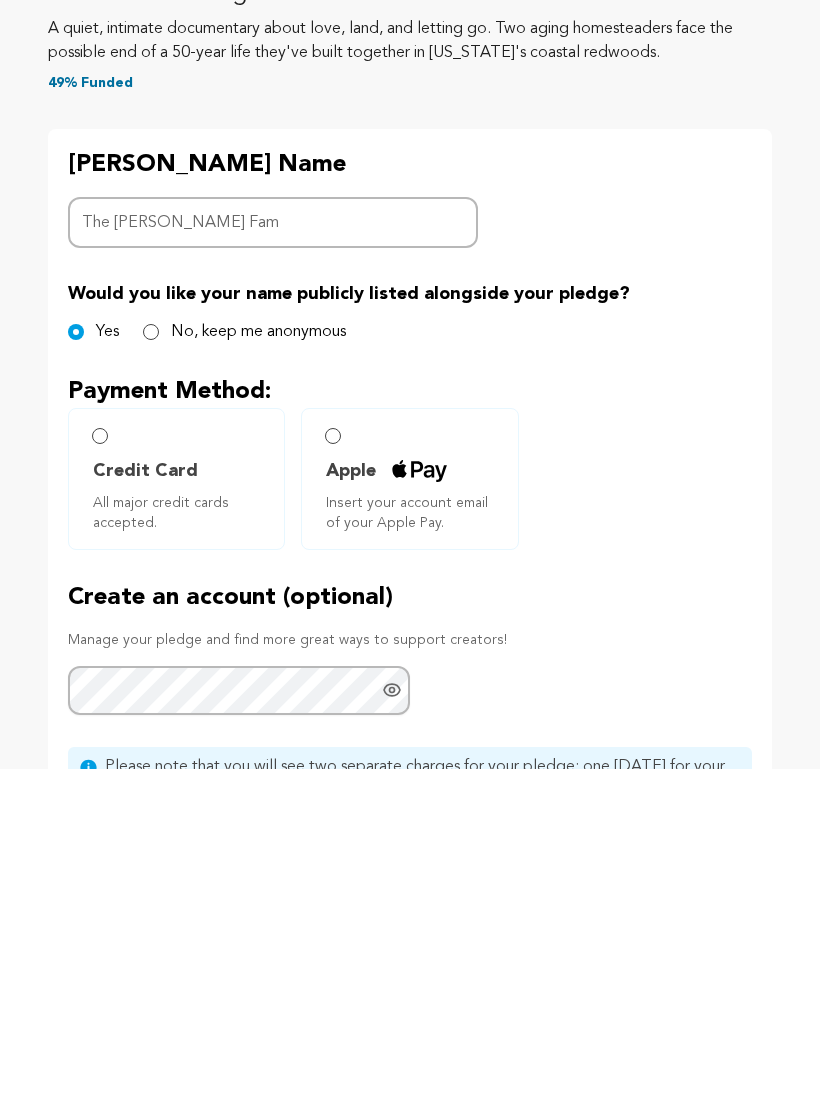 scroll, scrollTop: 367, scrollLeft: 0, axis: vertical 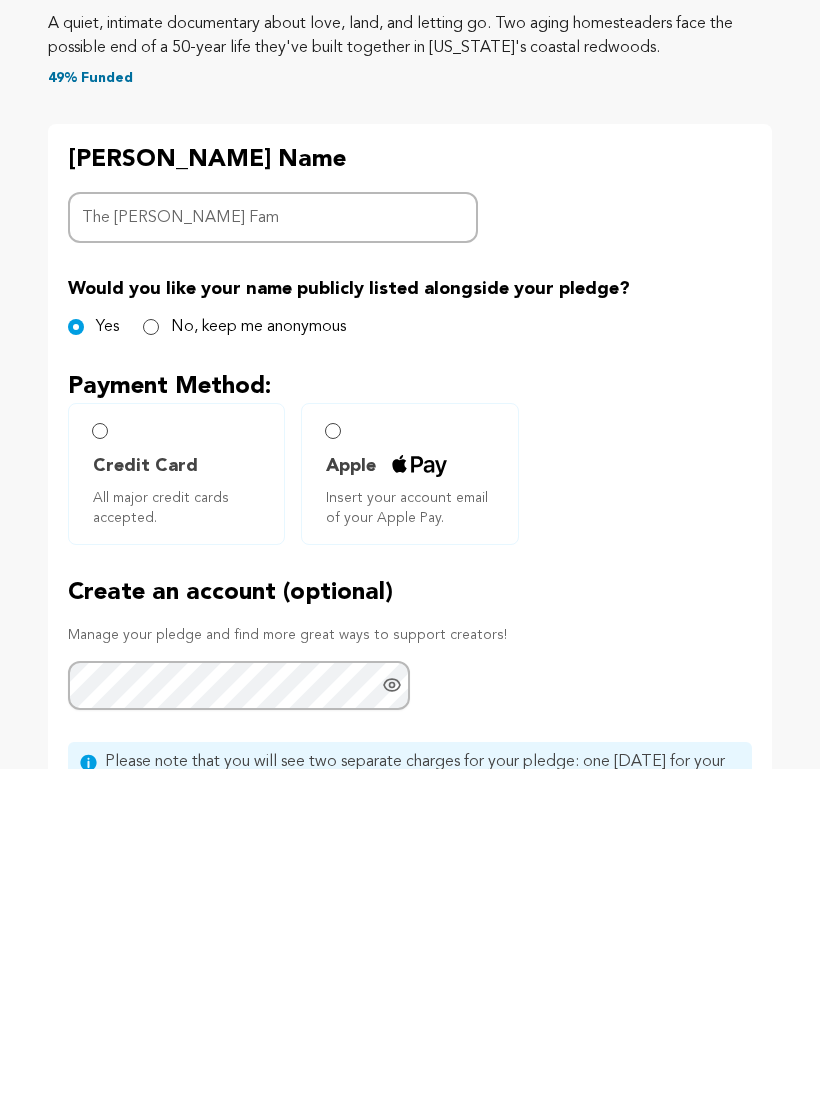type on "The Stahl Fam" 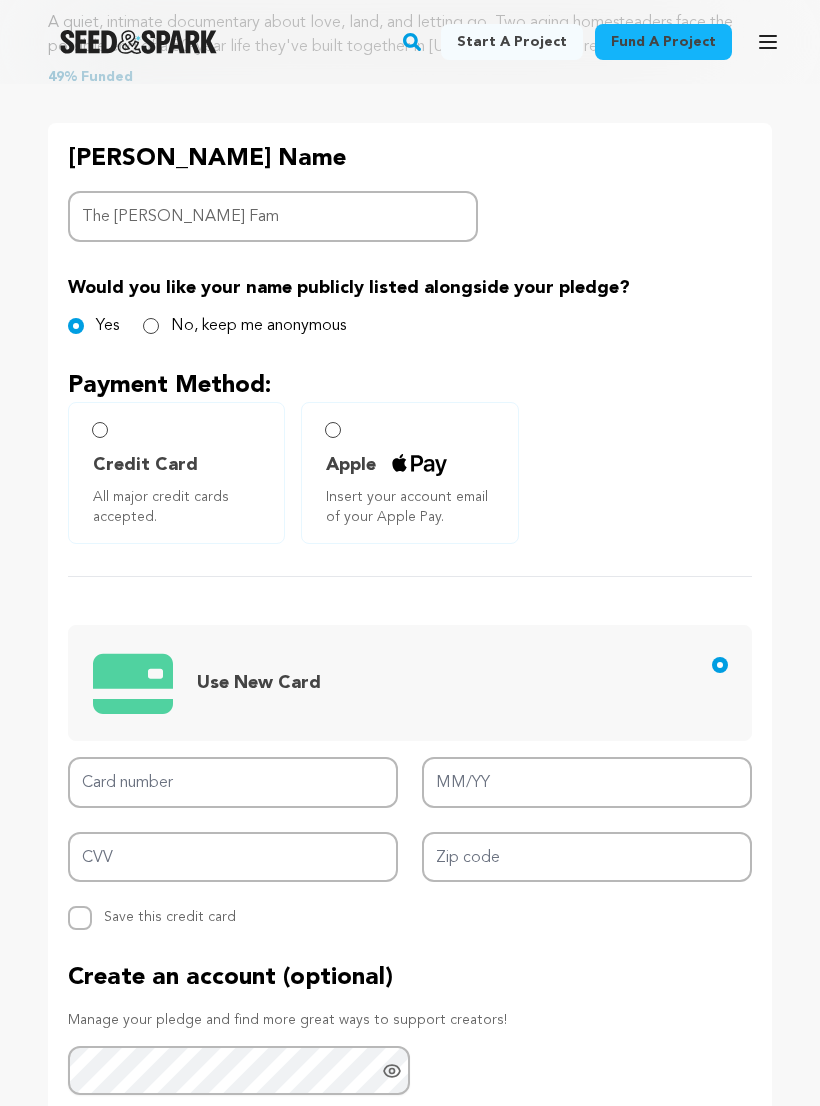 click on "Credit Card
All major credit cards accepted." at bounding box center (176, 473) 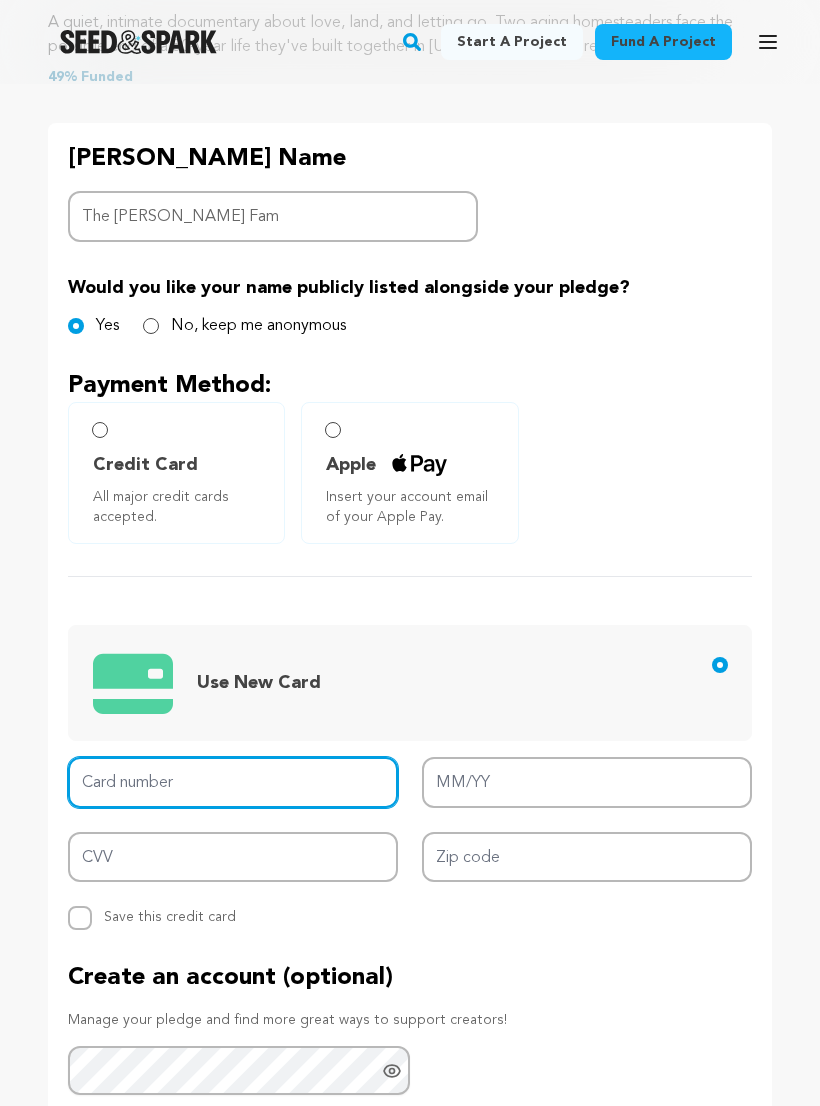 click on "Card number" at bounding box center [233, 782] 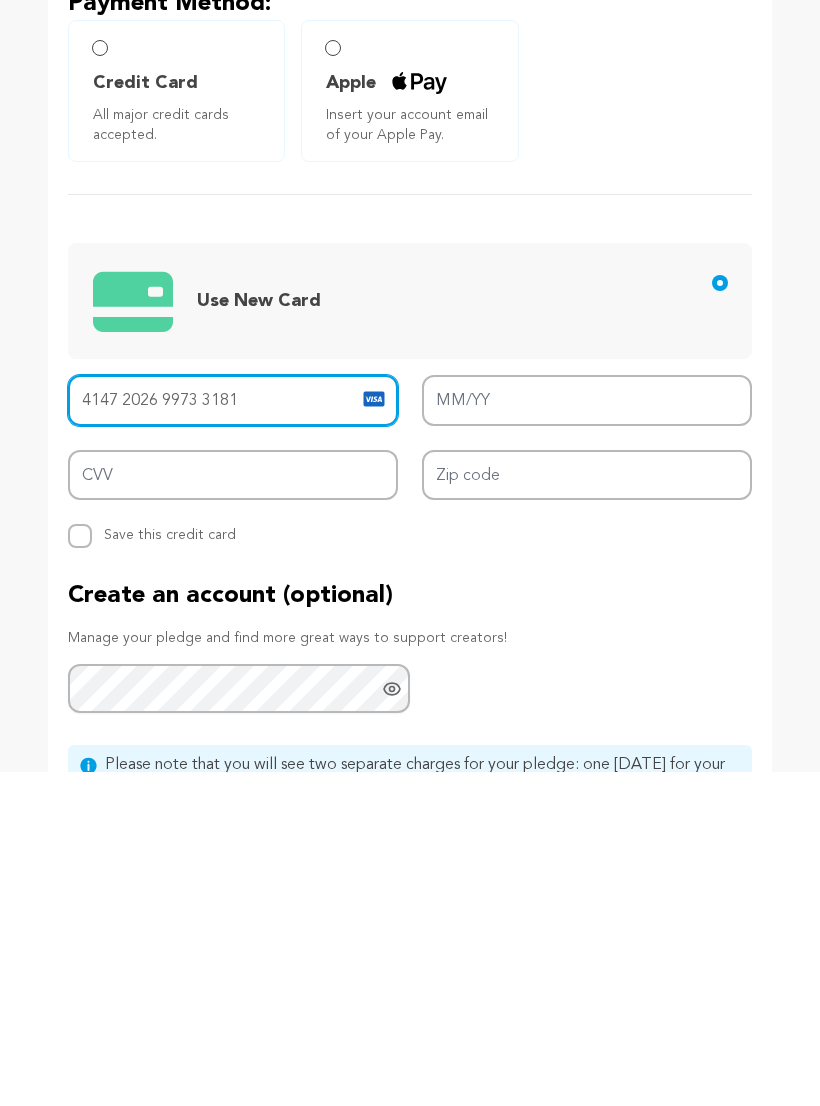 type on "4147 2026 9973 3181" 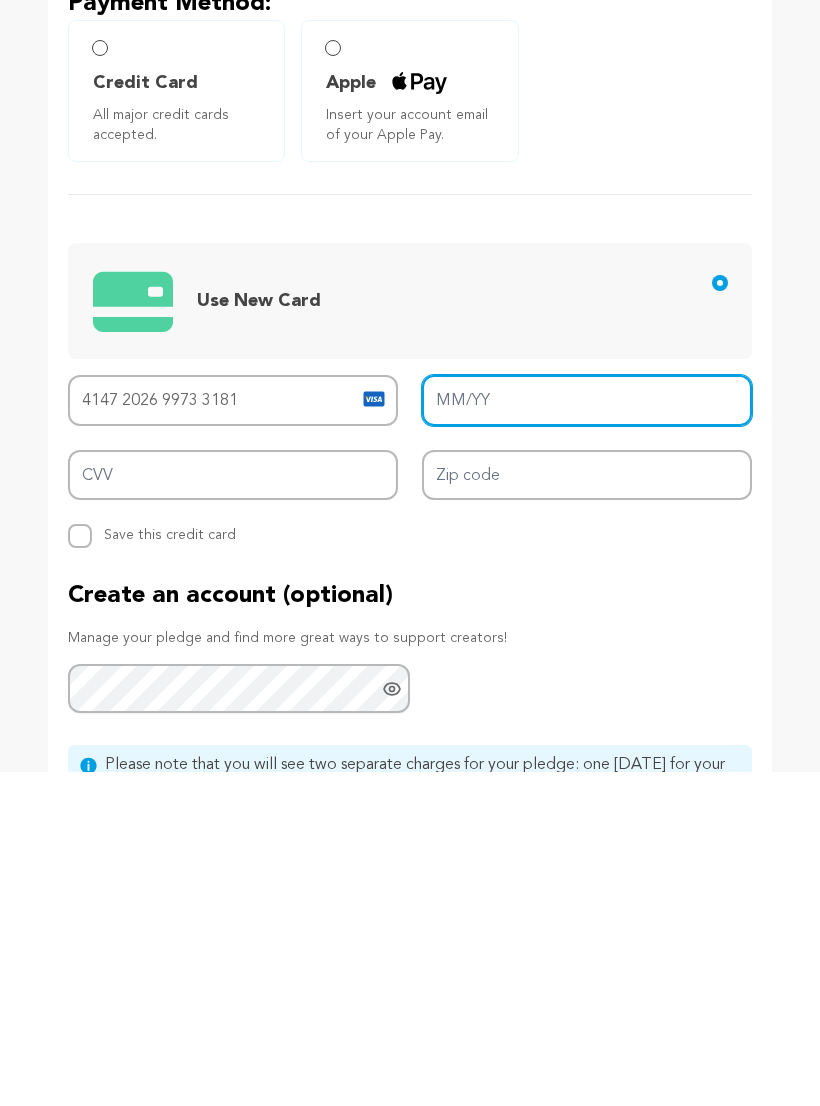 click on "MM/YY" at bounding box center [587, 734] 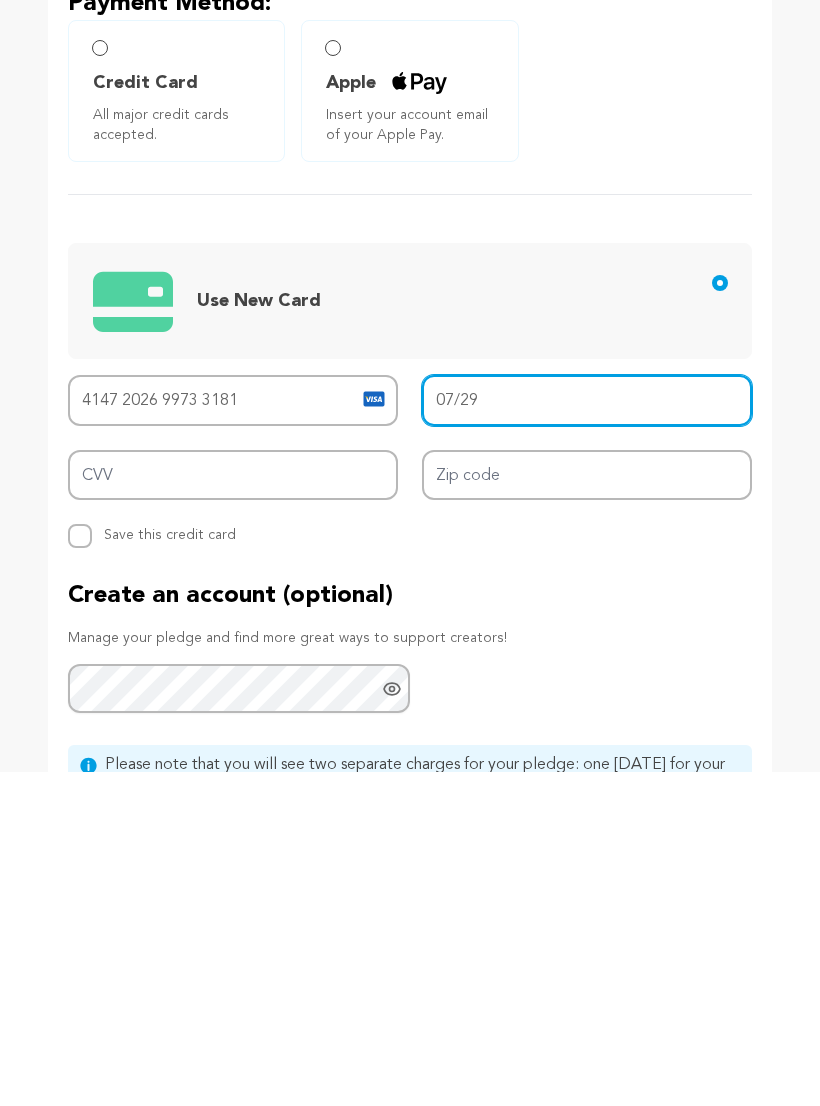 type on "07/29" 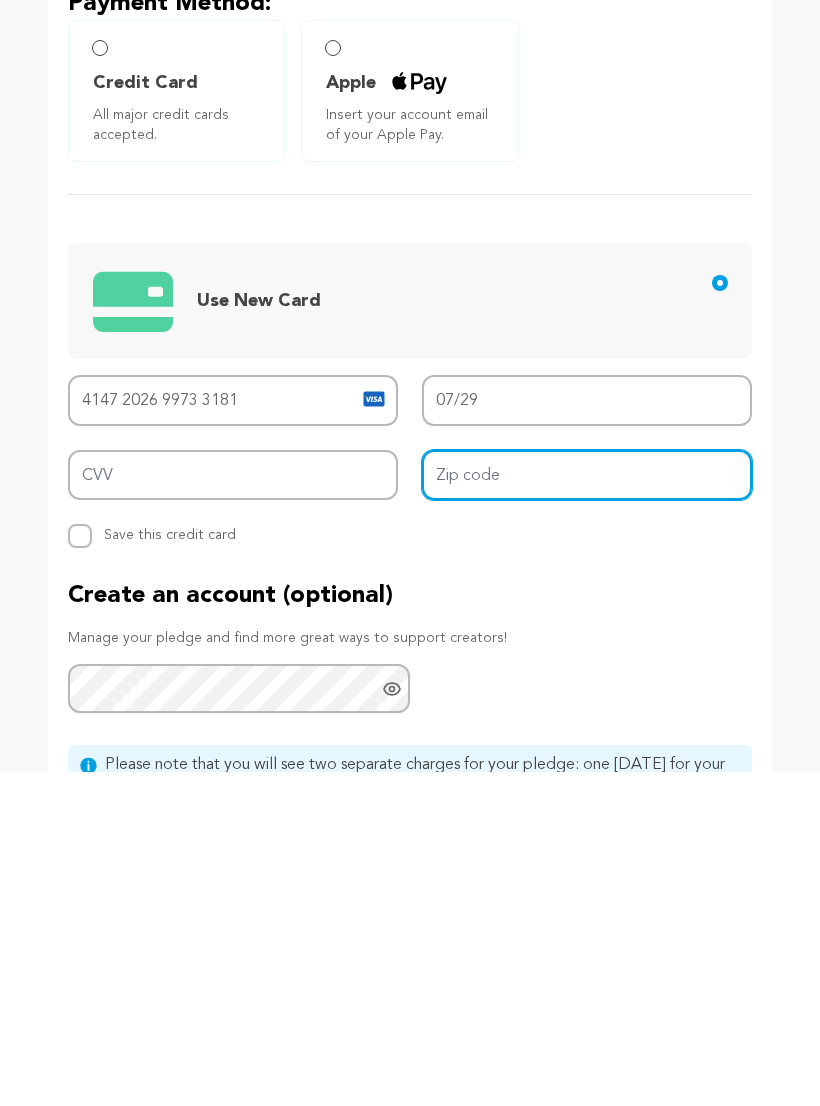 click on "Zip code" at bounding box center [587, 809] 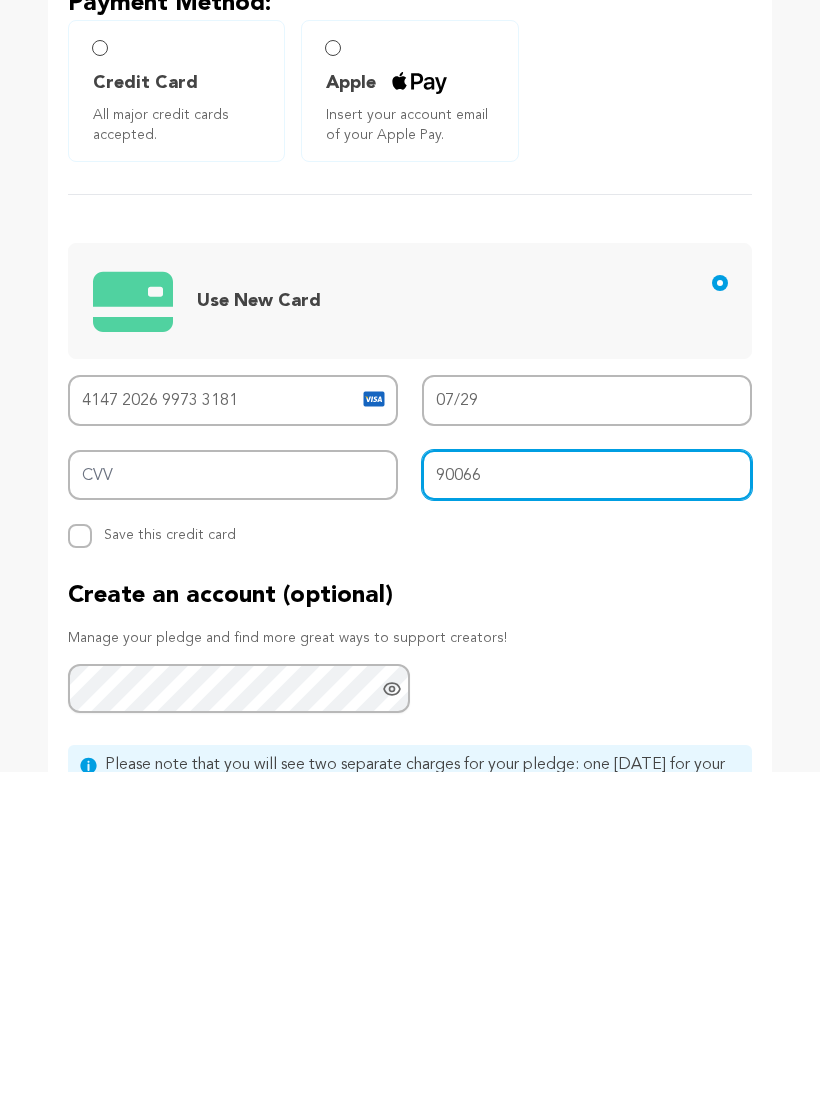 type on "90066" 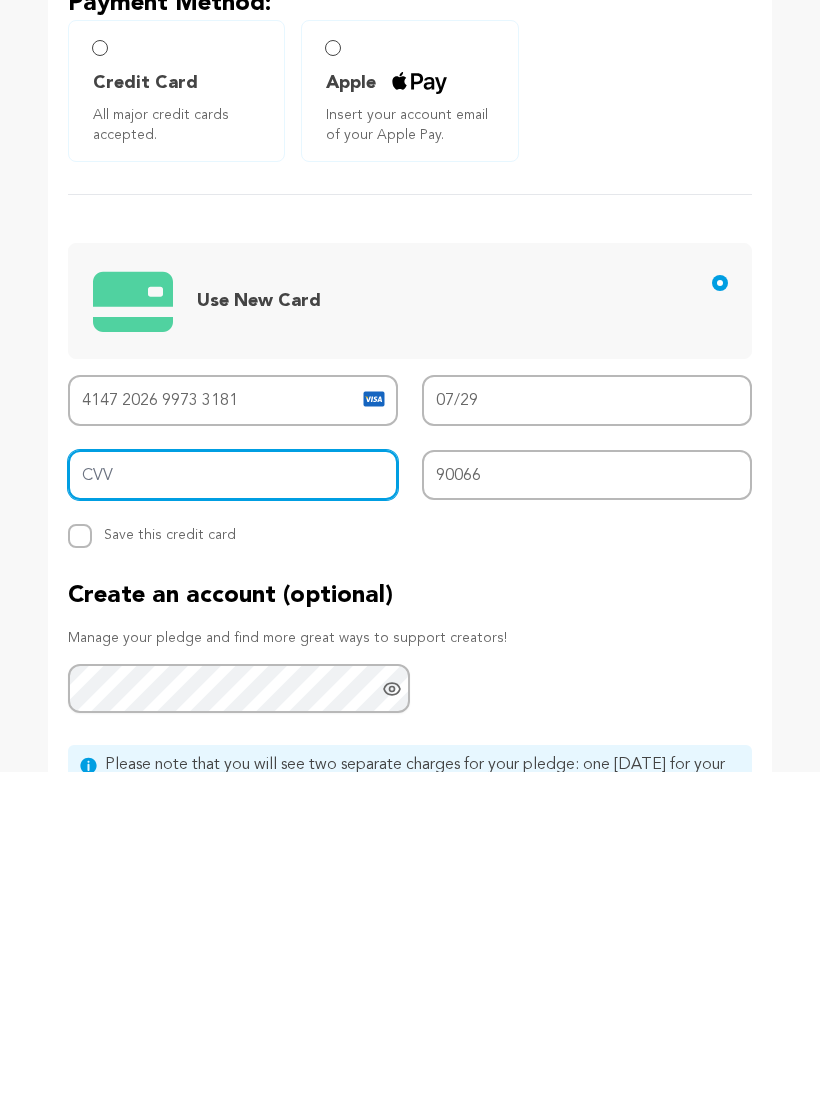 click on "CVV" at bounding box center [233, 809] 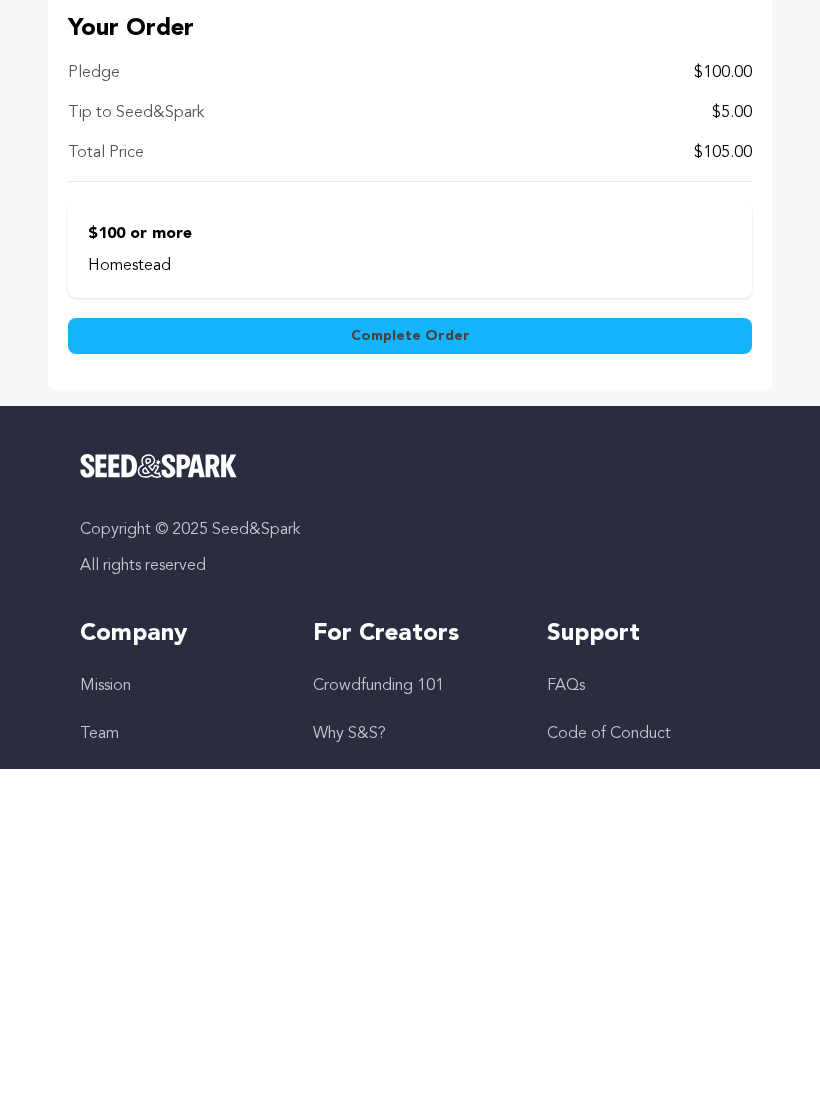 scroll, scrollTop: 1736, scrollLeft: 0, axis: vertical 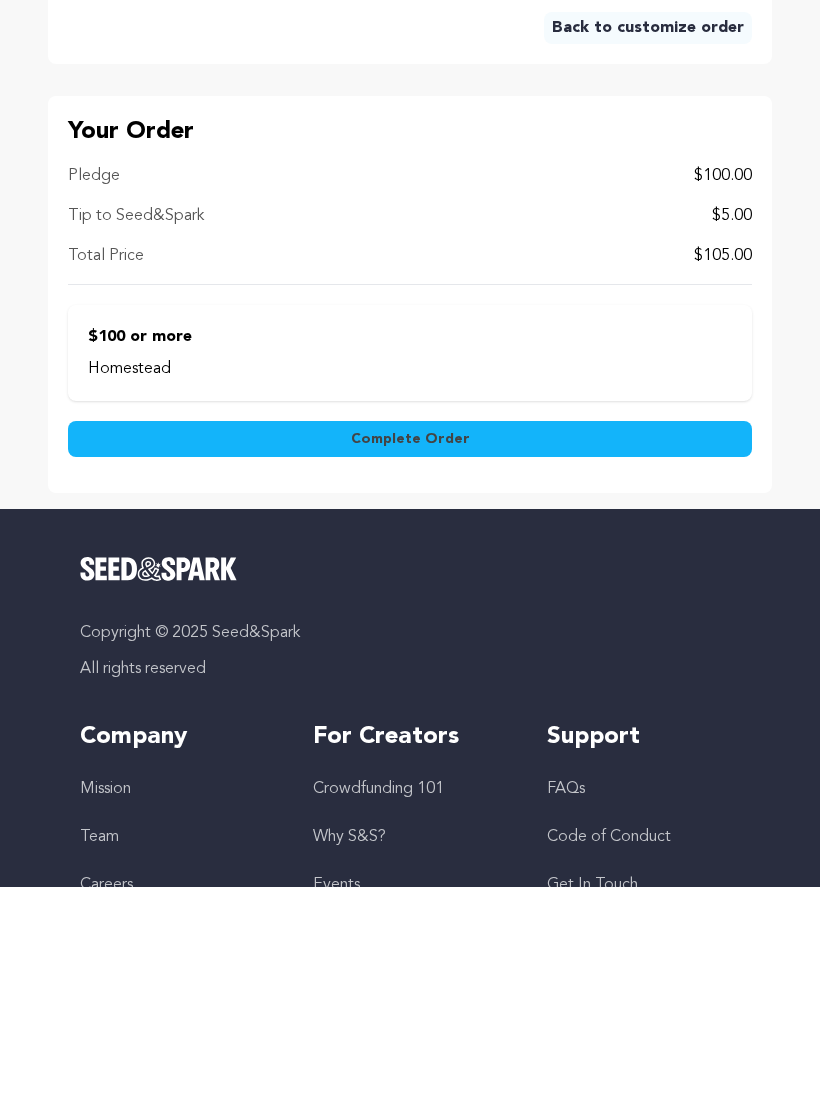 type on "813" 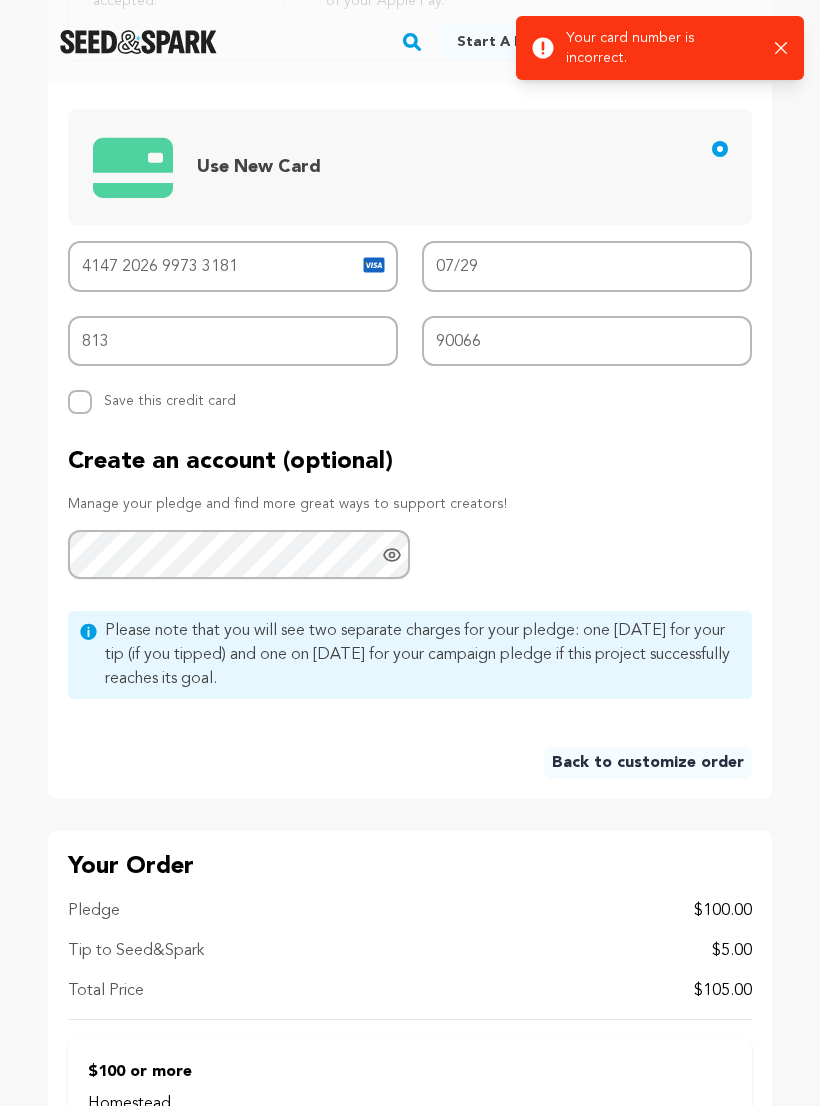 scroll, scrollTop: 1219, scrollLeft: 0, axis: vertical 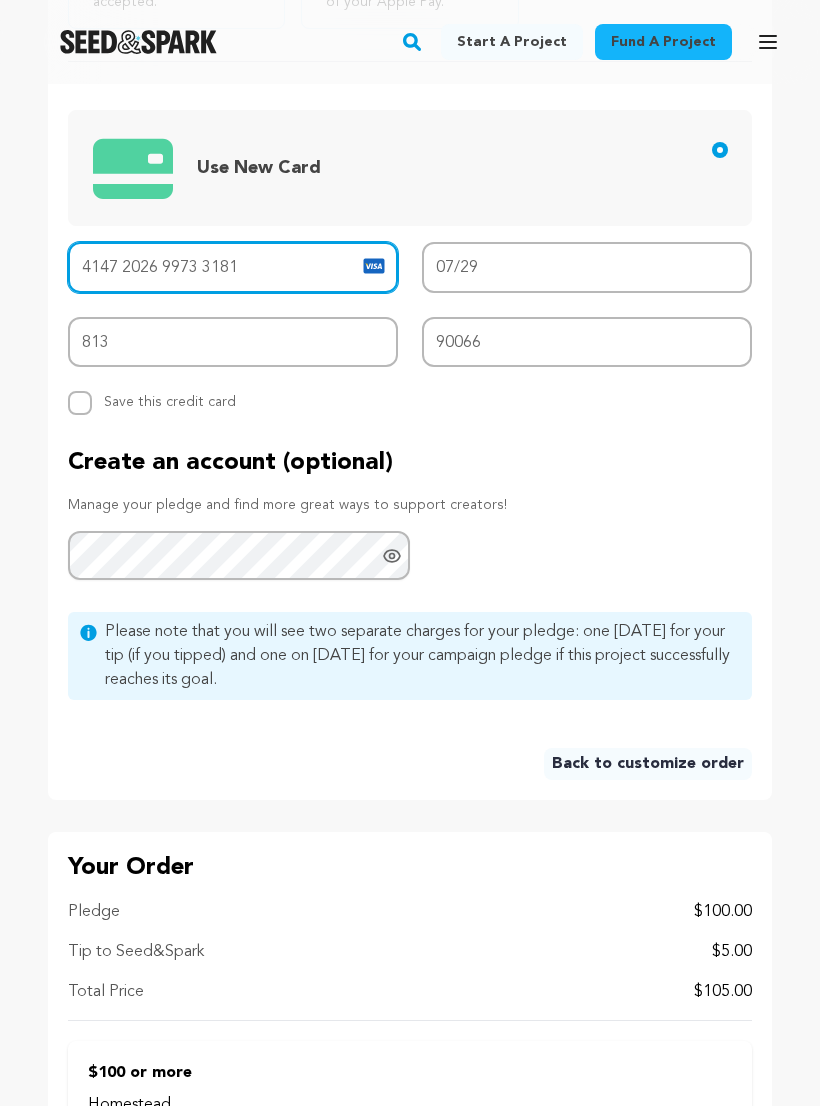 click on "4147 2026 9973 3181" at bounding box center [233, 267] 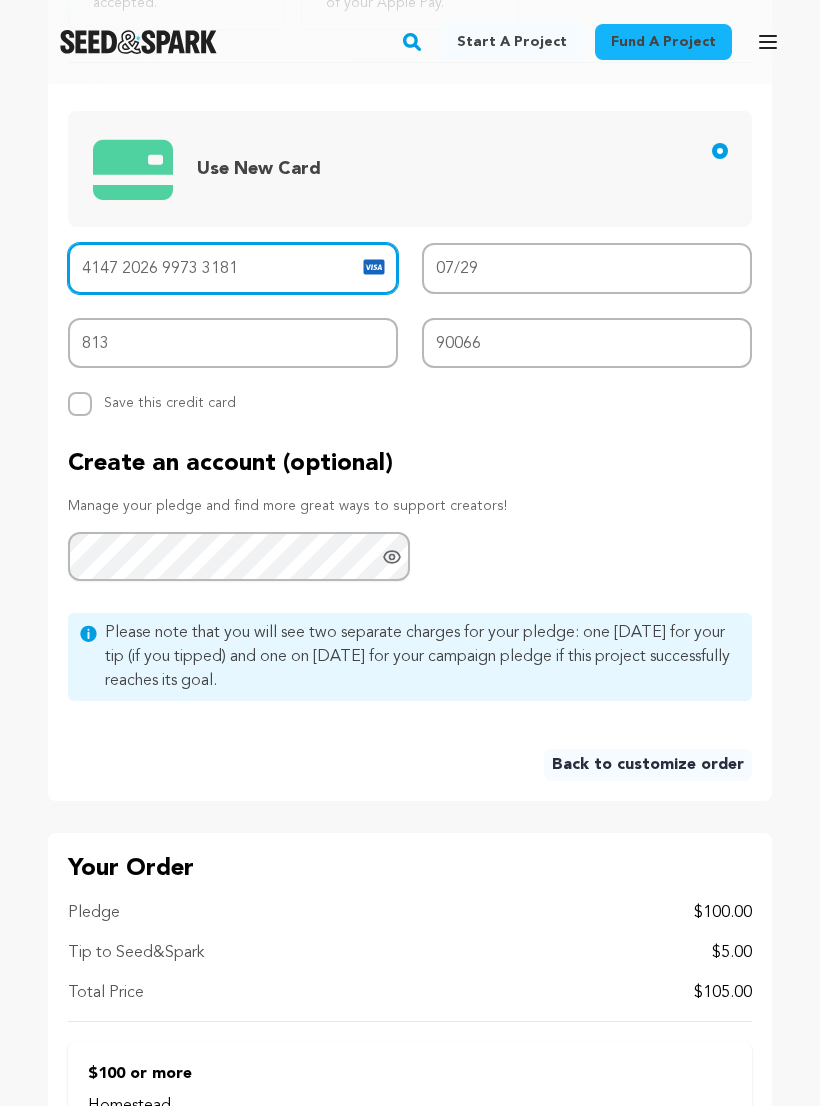 click on "4147 2026 9973 3181" at bounding box center [233, 268] 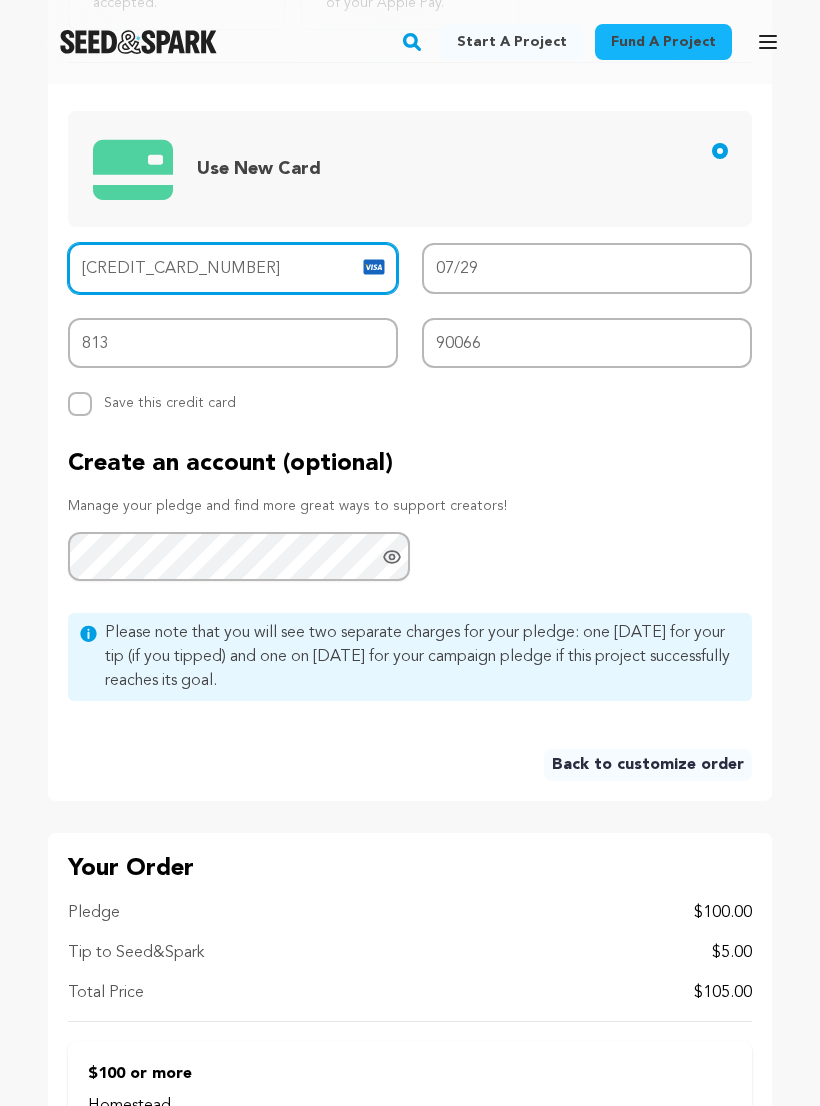 type on "4147 2026 9073 3181" 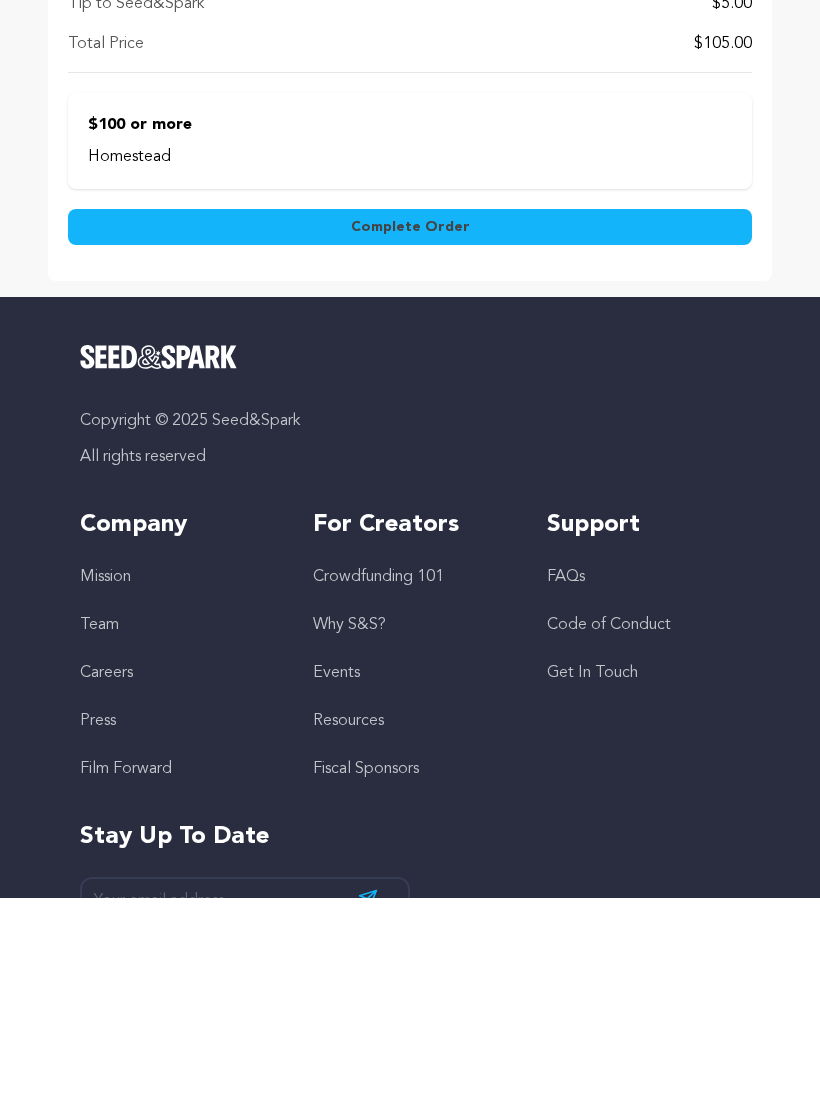 click on "Complete Order" at bounding box center (410, 435) 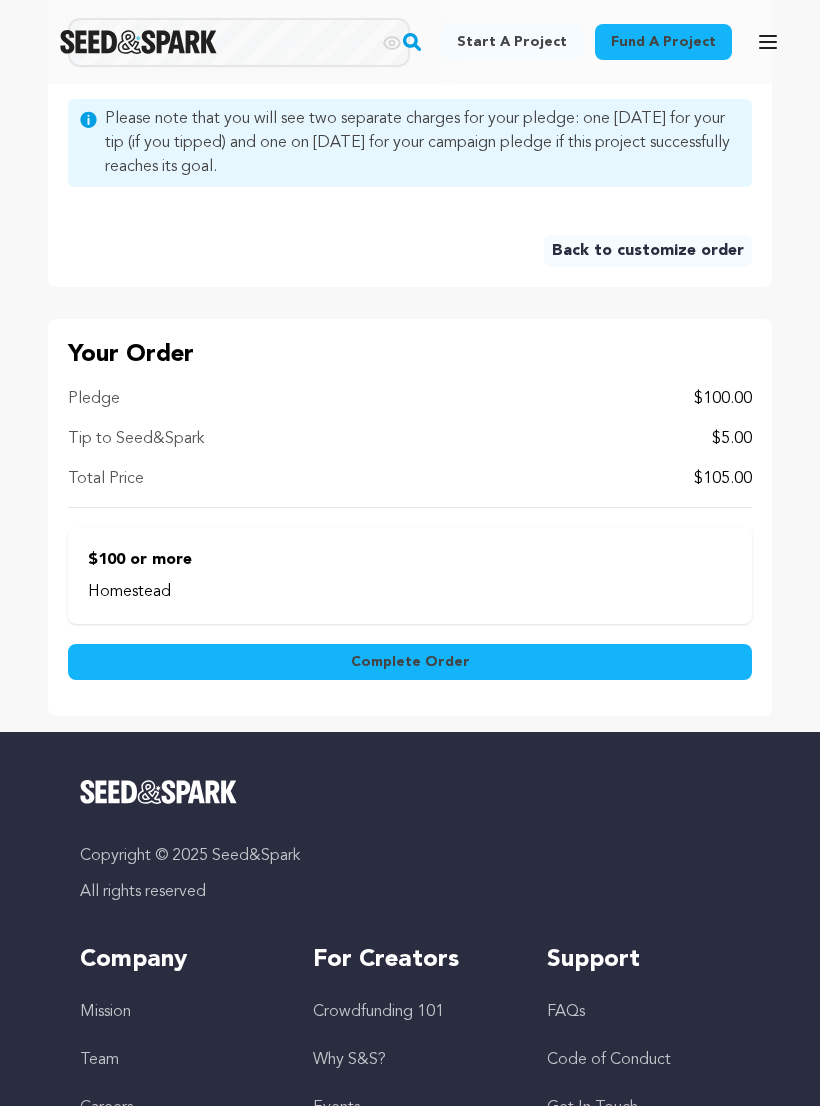 scroll, scrollTop: 1732, scrollLeft: 0, axis: vertical 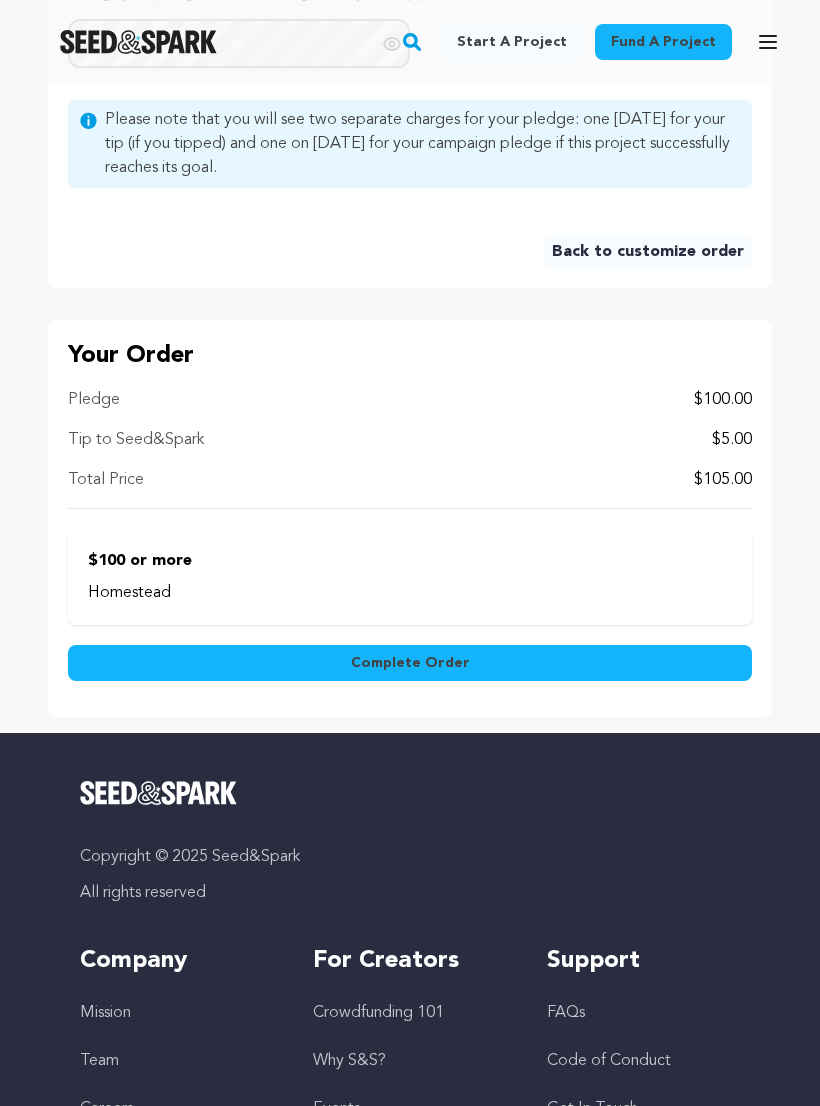 click on "Complete Order" at bounding box center [410, 663] 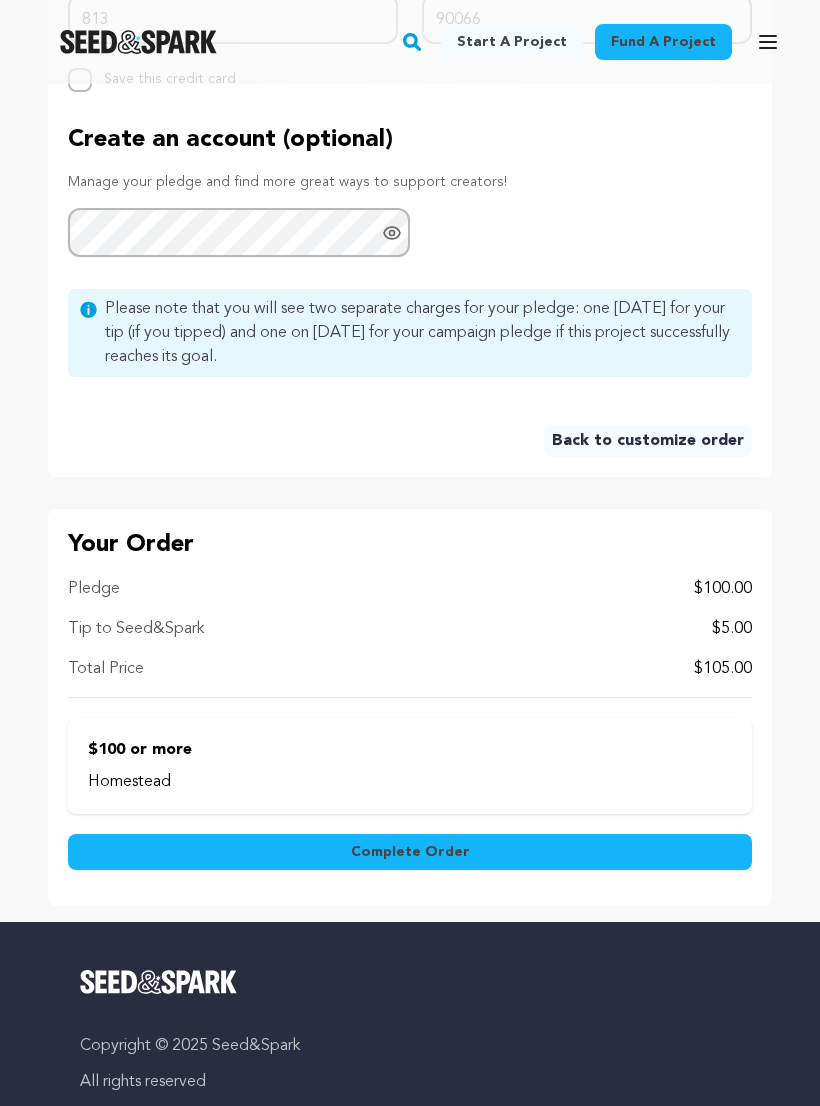 scroll, scrollTop: 1537, scrollLeft: 0, axis: vertical 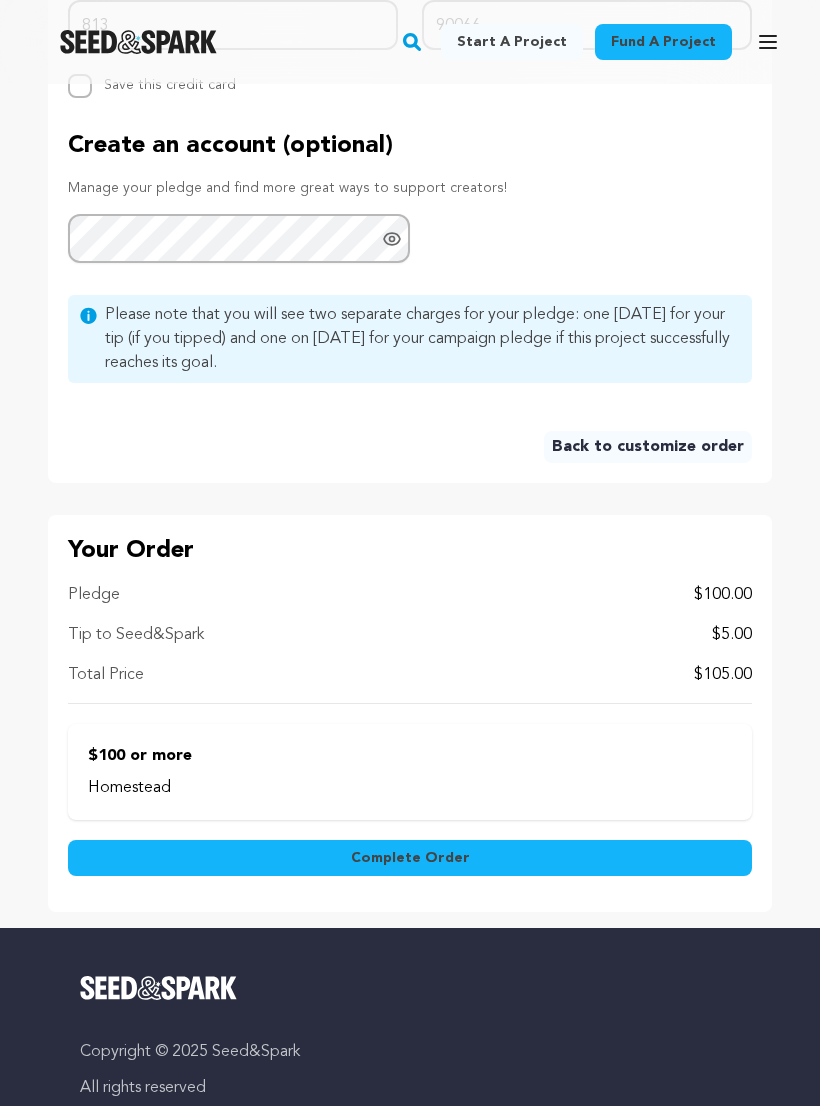 click on "Complete Order" at bounding box center [410, 858] 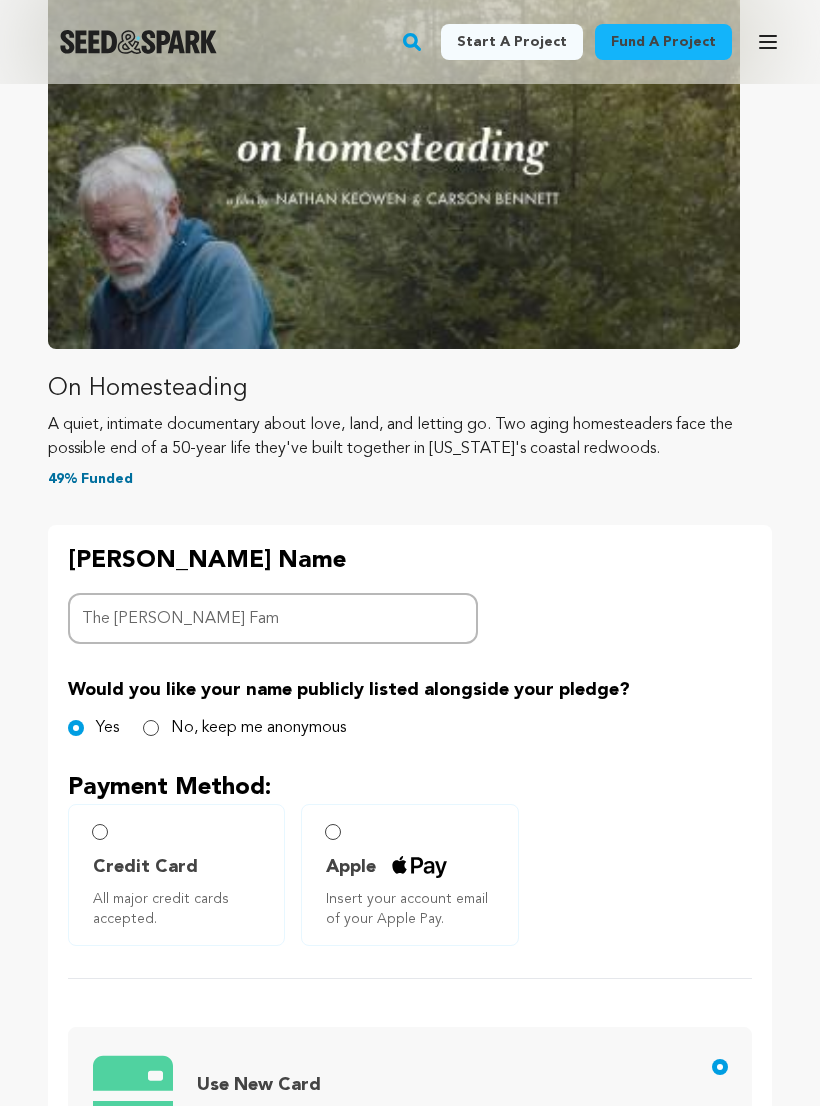 scroll, scrollTop: 302, scrollLeft: 0, axis: vertical 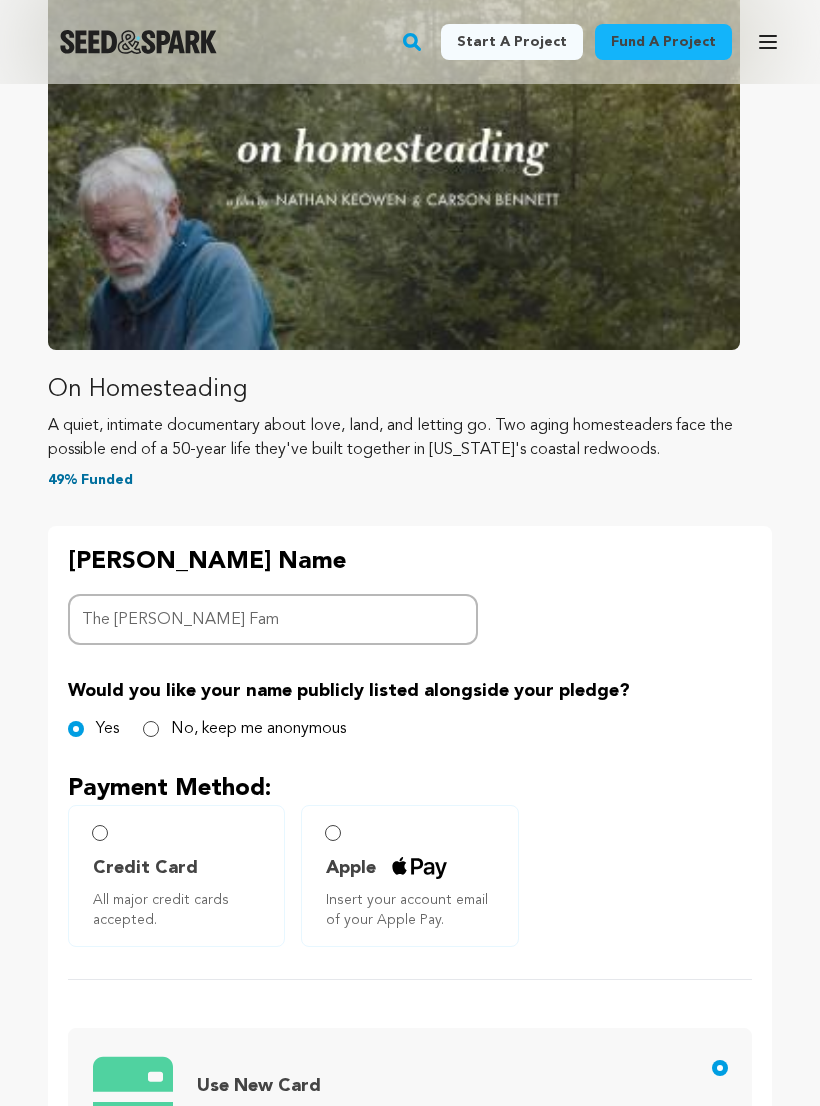 click on "Credit Card
All major credit cards accepted." at bounding box center [100, 833] 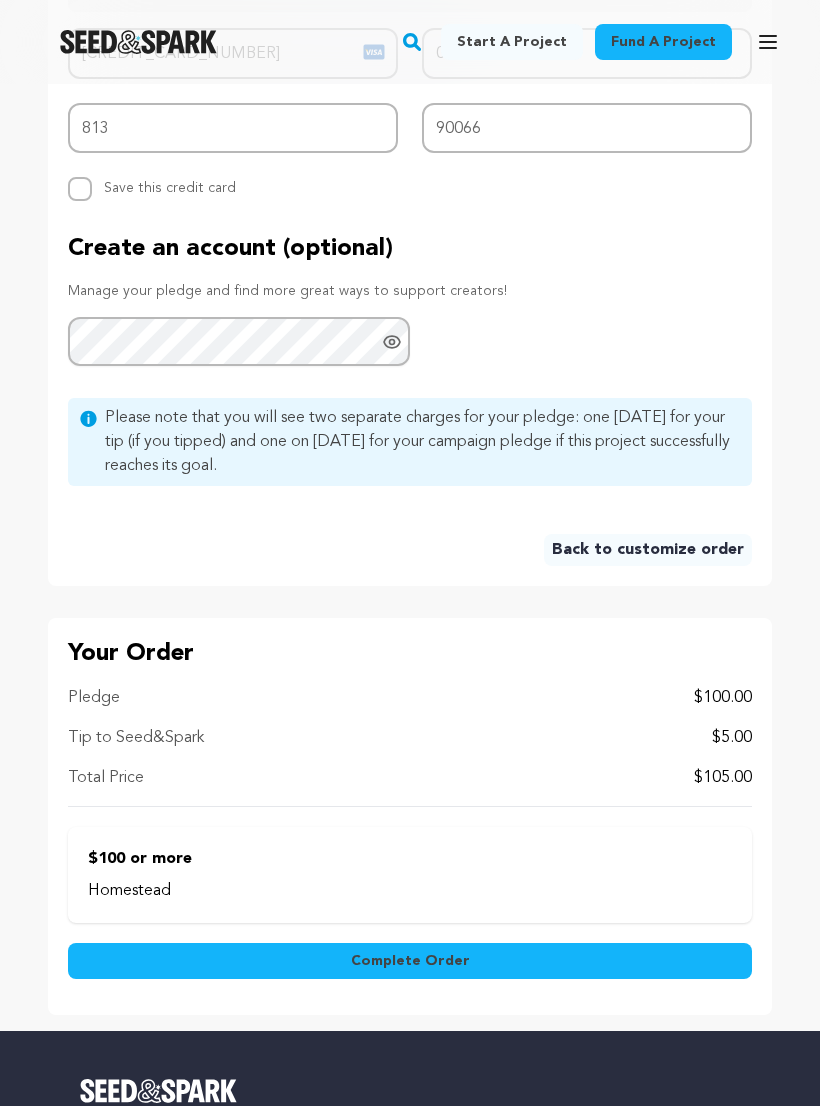 scroll, scrollTop: 1431, scrollLeft: 0, axis: vertical 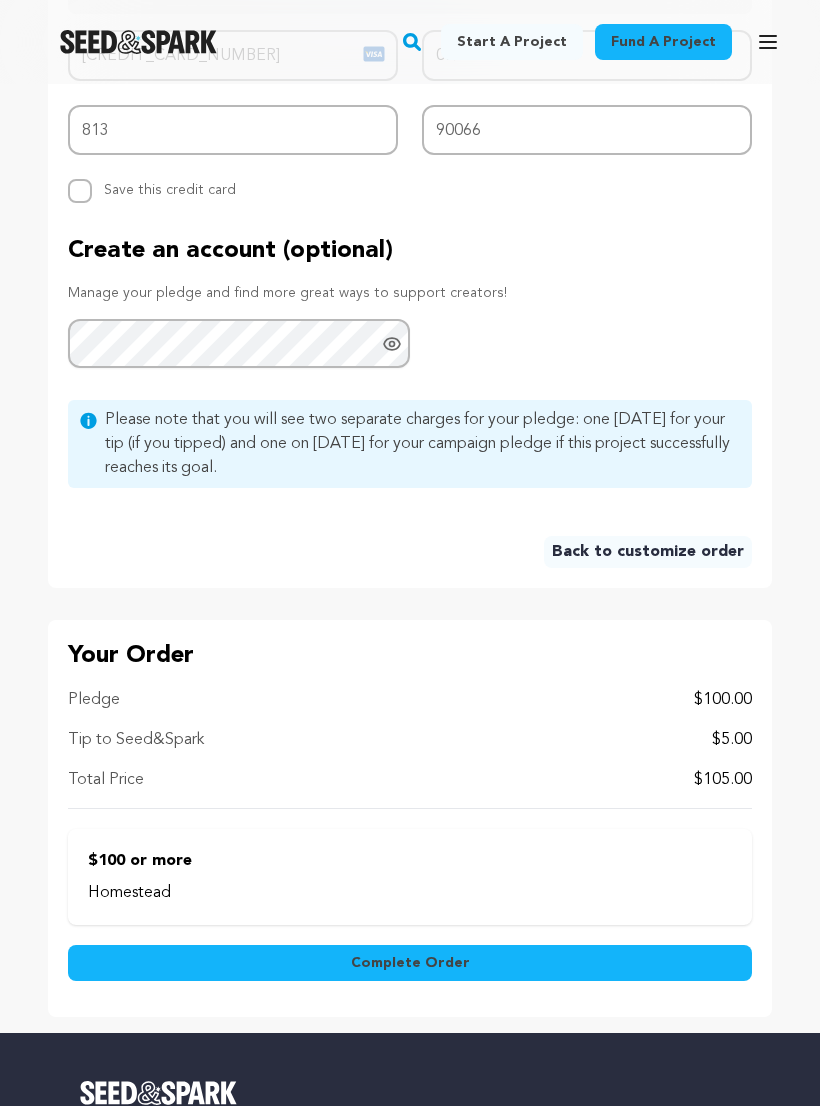 click on "Complete Order" at bounding box center (410, 964) 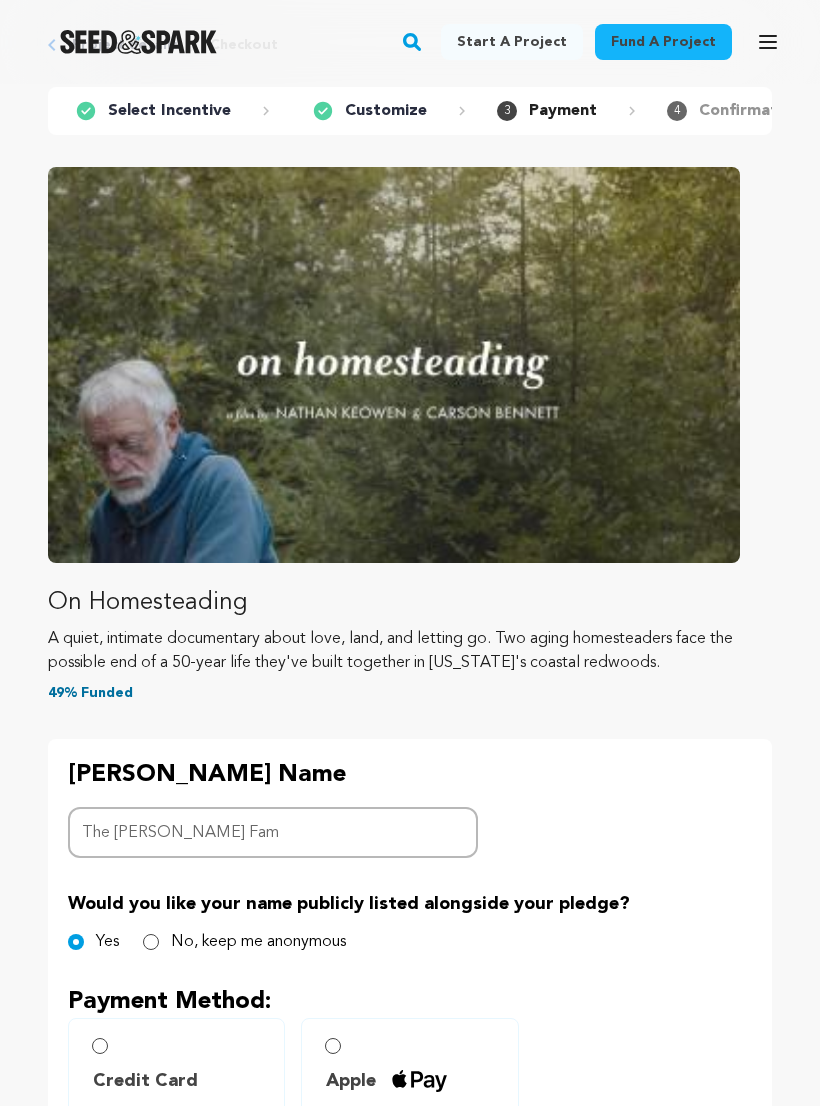 scroll, scrollTop: 0, scrollLeft: 0, axis: both 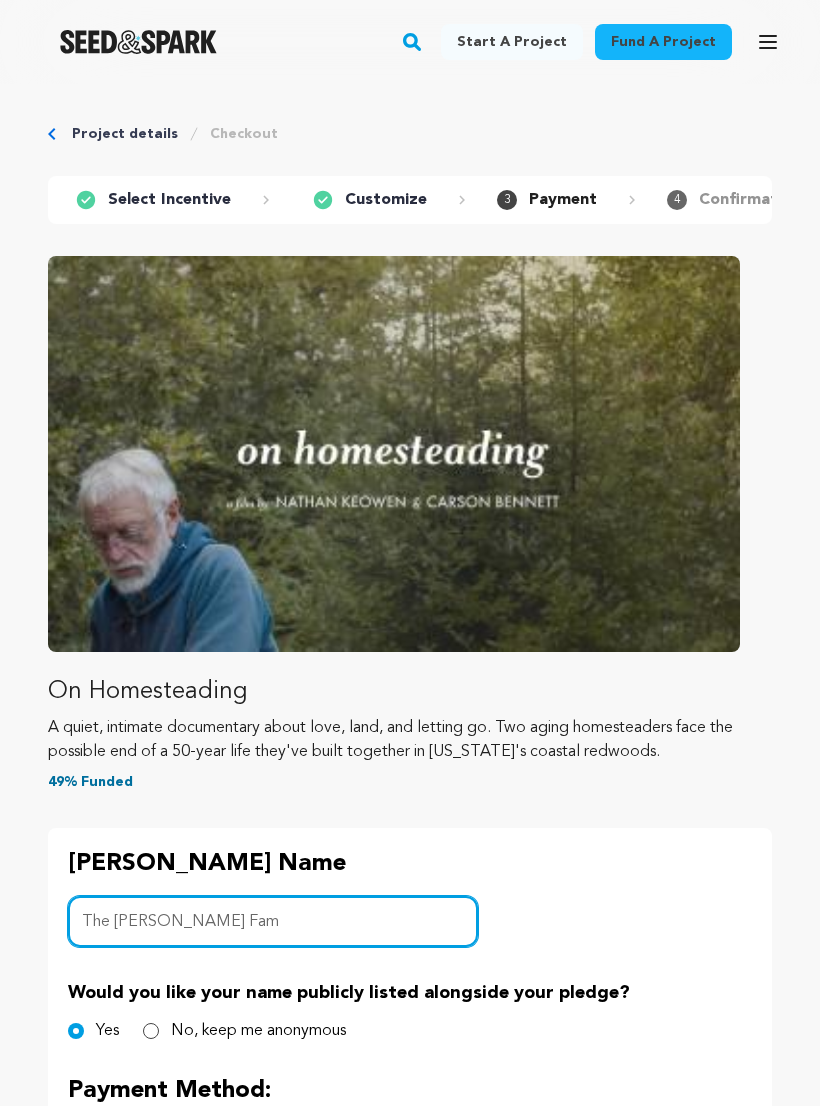 click on "The Stahl Fam" at bounding box center [273, 921] 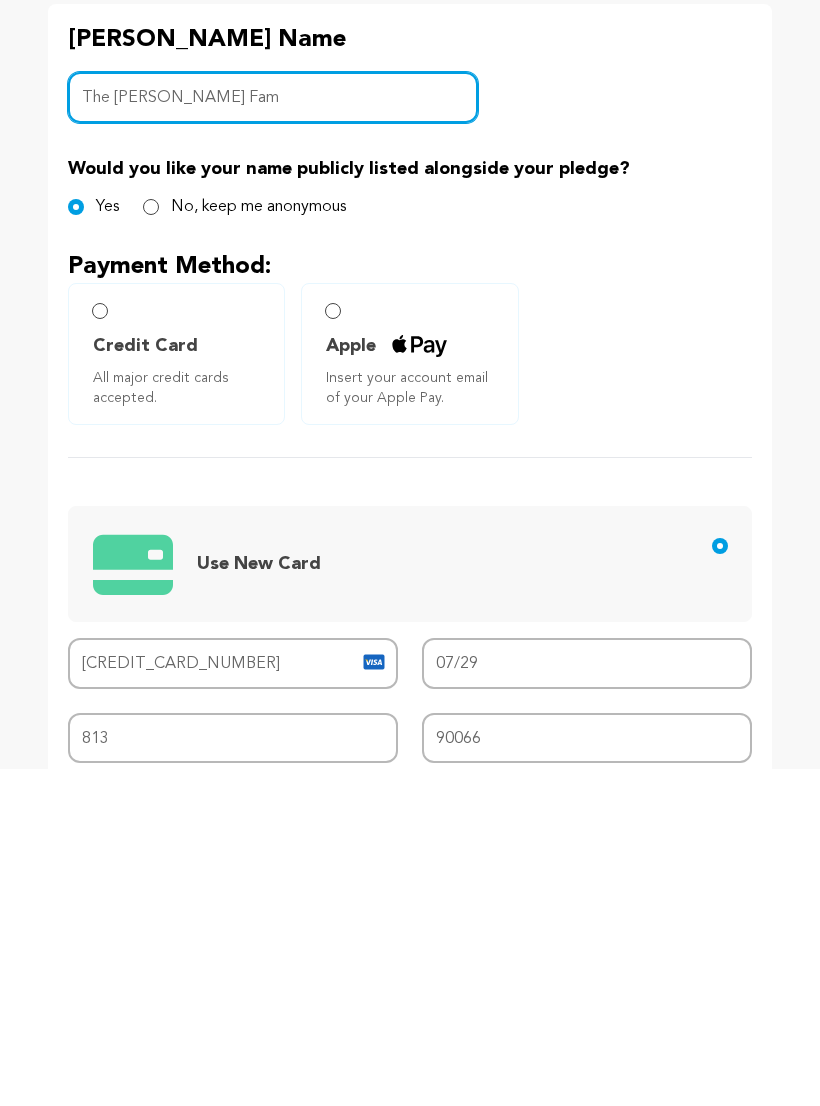 scroll, scrollTop: 517, scrollLeft: 0, axis: vertical 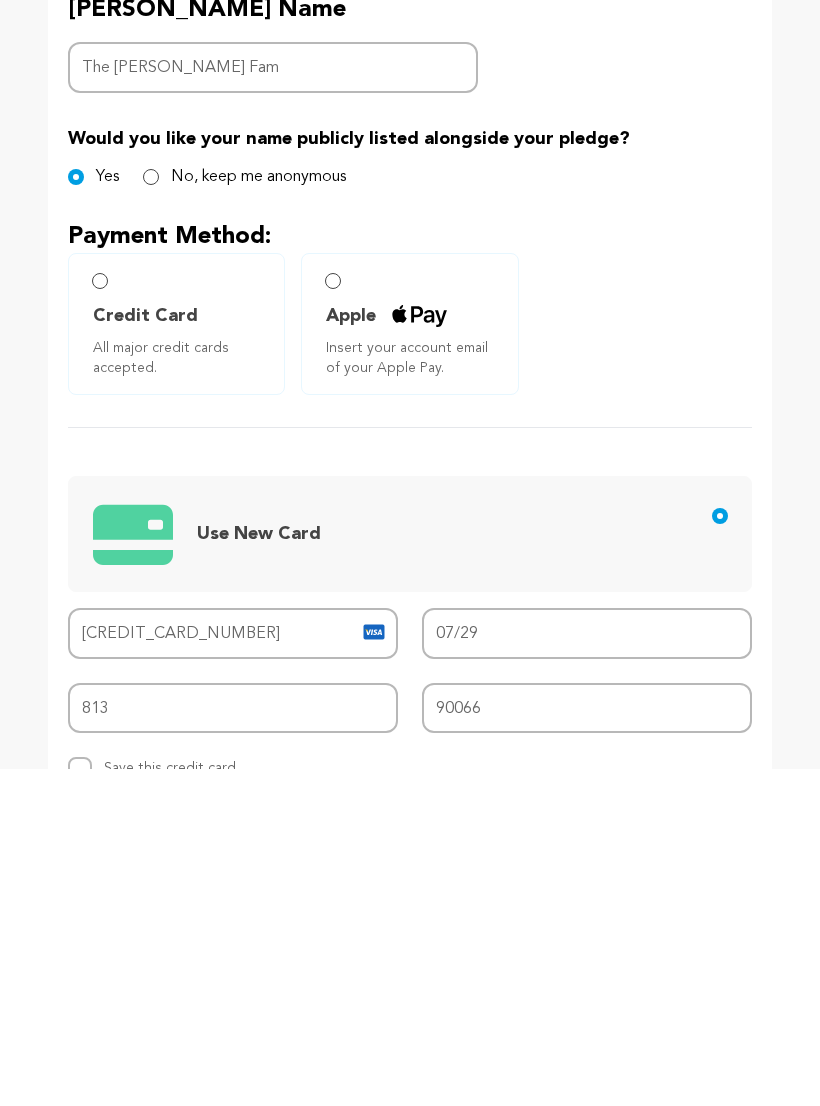 click on "All major credit cards accepted." at bounding box center [180, 695] 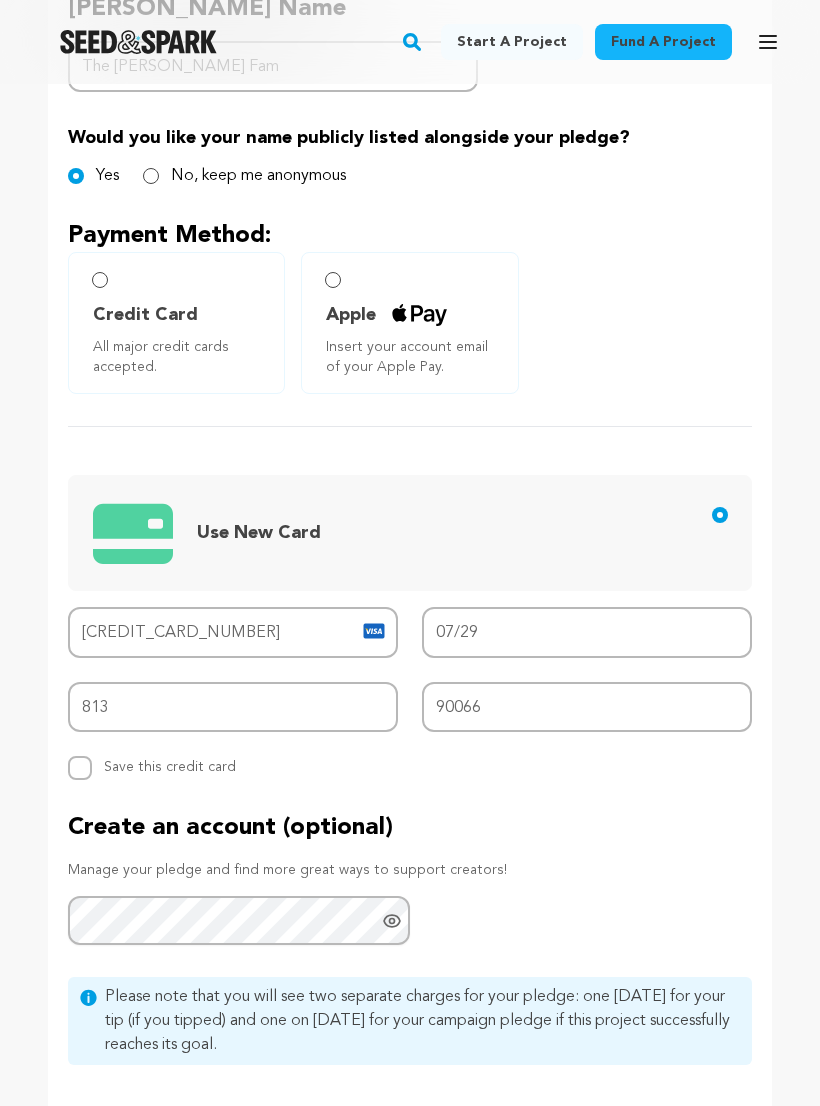 click on "Credit Card" at bounding box center [145, 315] 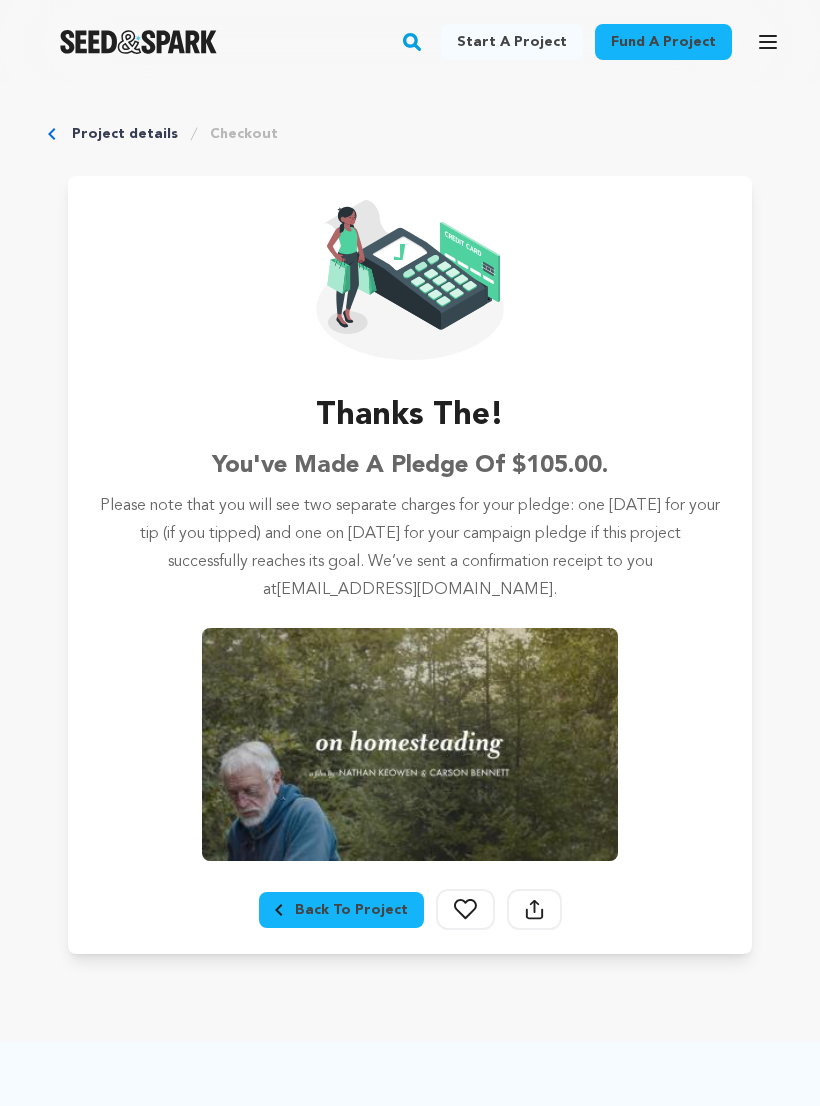scroll, scrollTop: 0, scrollLeft: 0, axis: both 